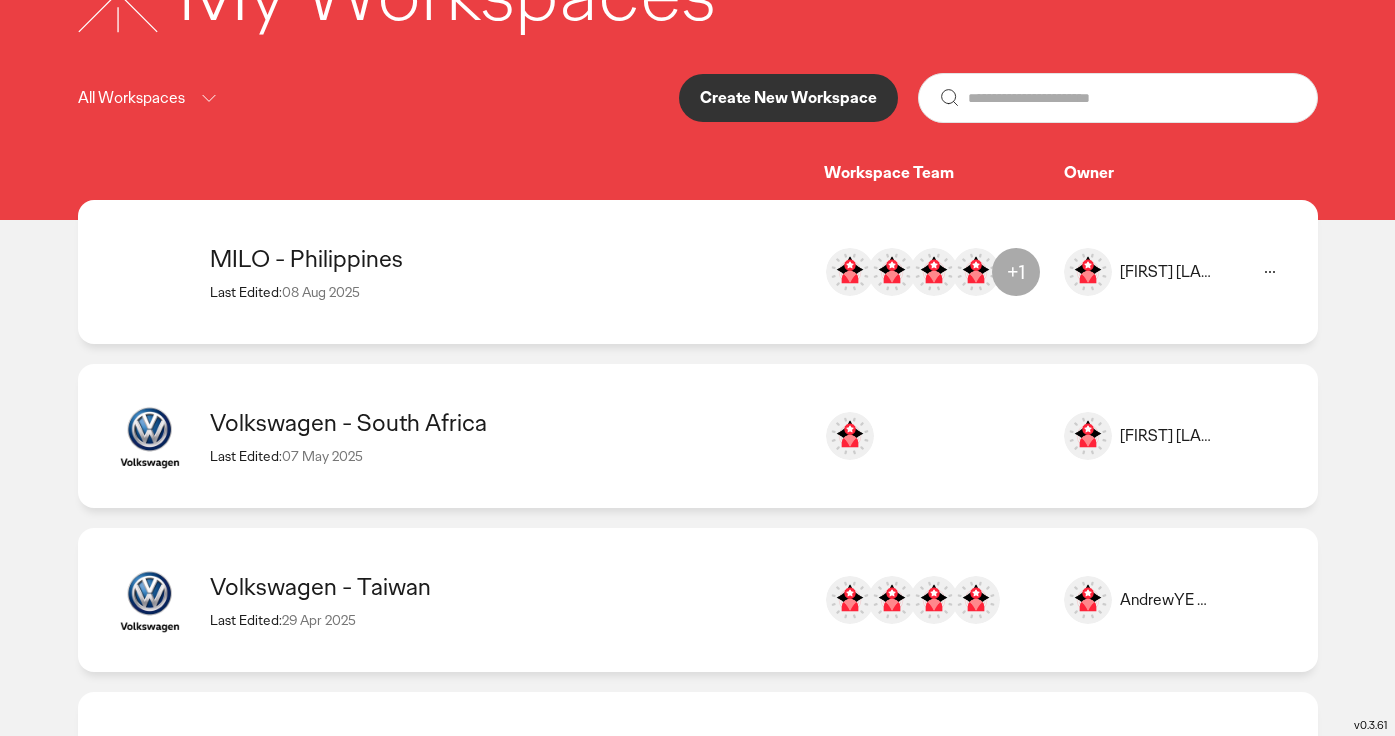 scroll, scrollTop: 190, scrollLeft: 0, axis: vertical 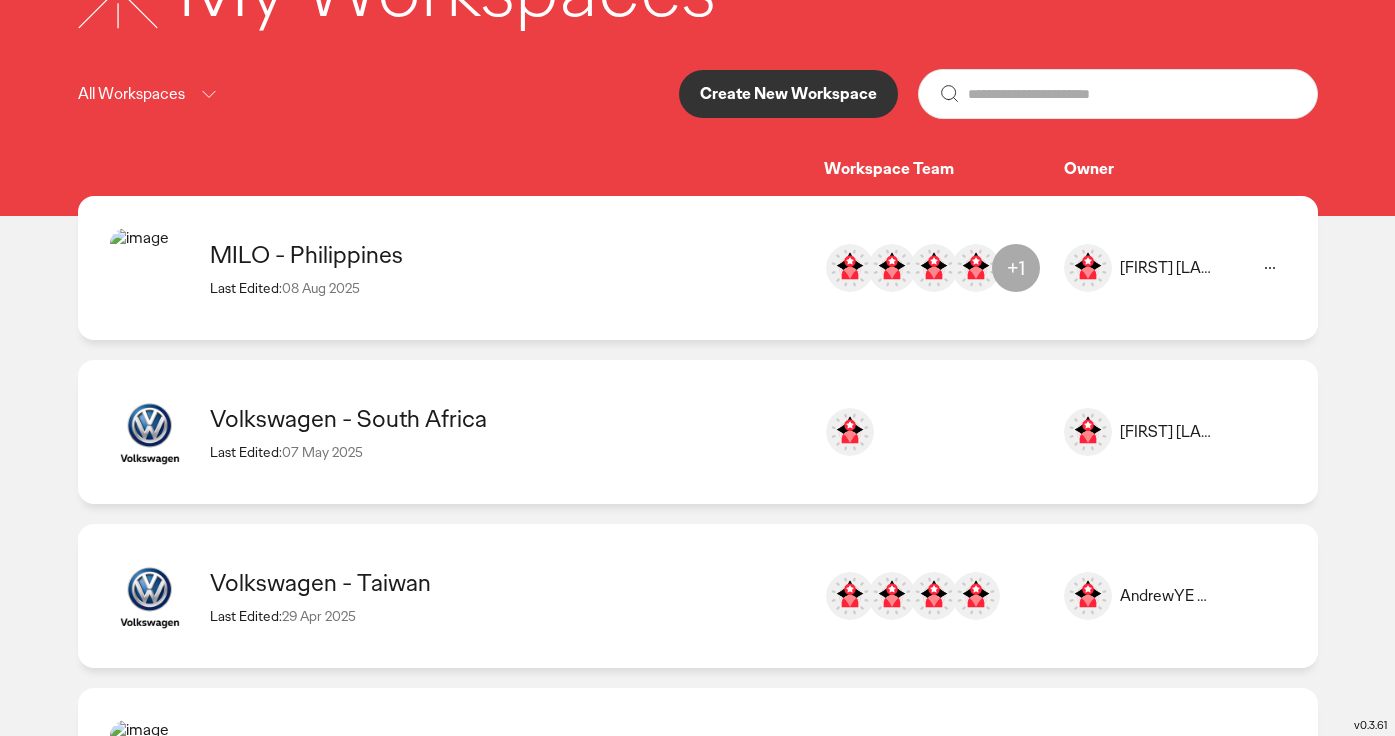 click on "MILO - Philippines Last Edited: 08 Aug 2025 [FIRST] [LAST] at [EMAIL] [FIRST] [LAST] at [EMAIL] [FIRST] [LAST] at [EMAIL] [FIRST] [LAST] at [EMAIL] +1 [FIRST] [LAST]" 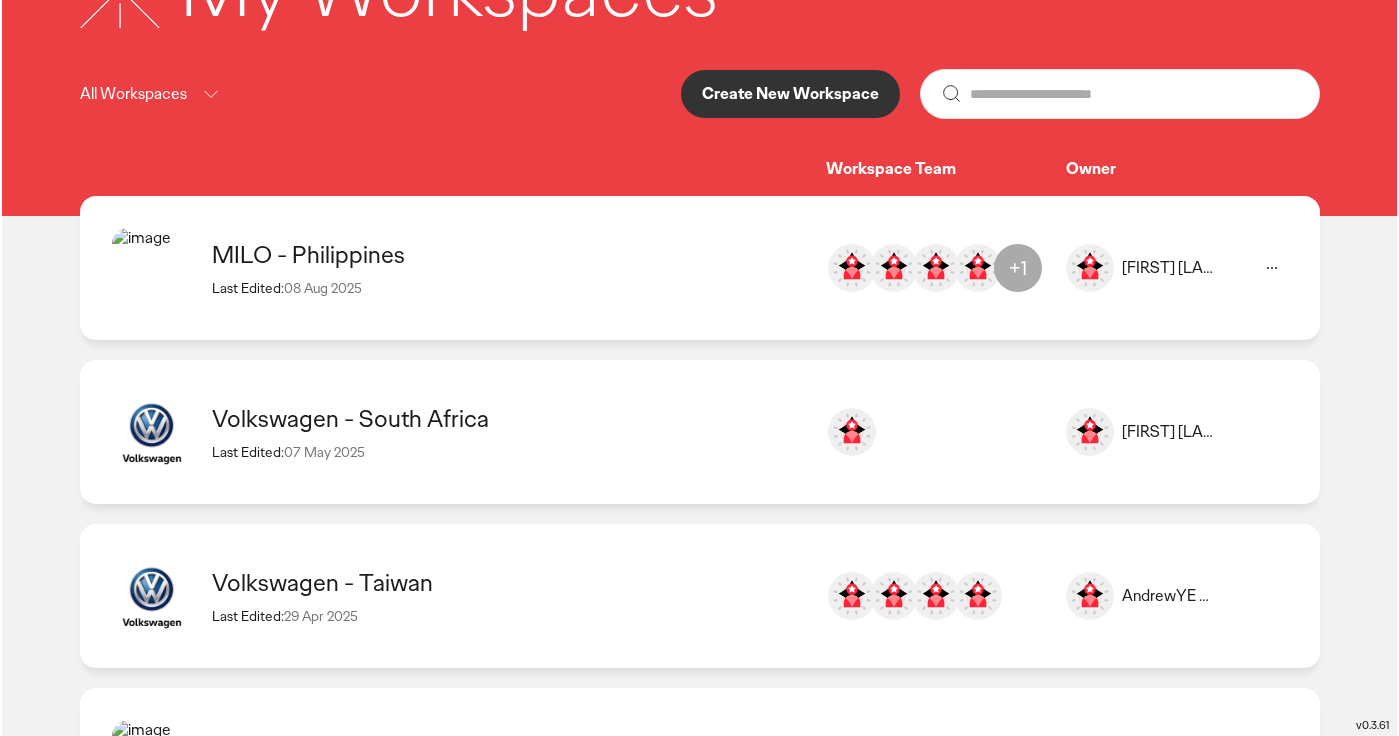 scroll, scrollTop: 0, scrollLeft: 0, axis: both 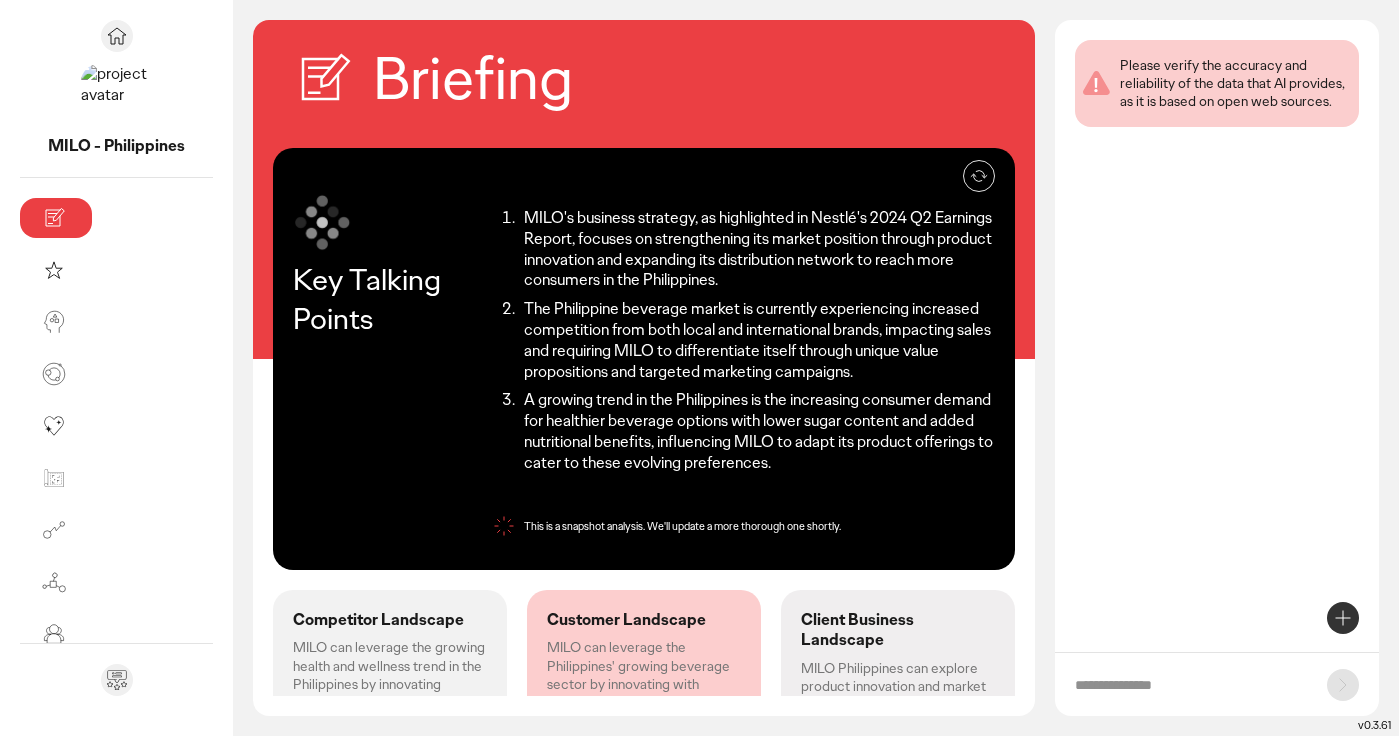 click on "A growing trend in the Philippines is the increasing consumer demand for healthier beverage options with lower sugar content and added nutritional benefits, influencing MILO to adapt its product offerings to cater to these evolving preferences." at bounding box center (756, 431) 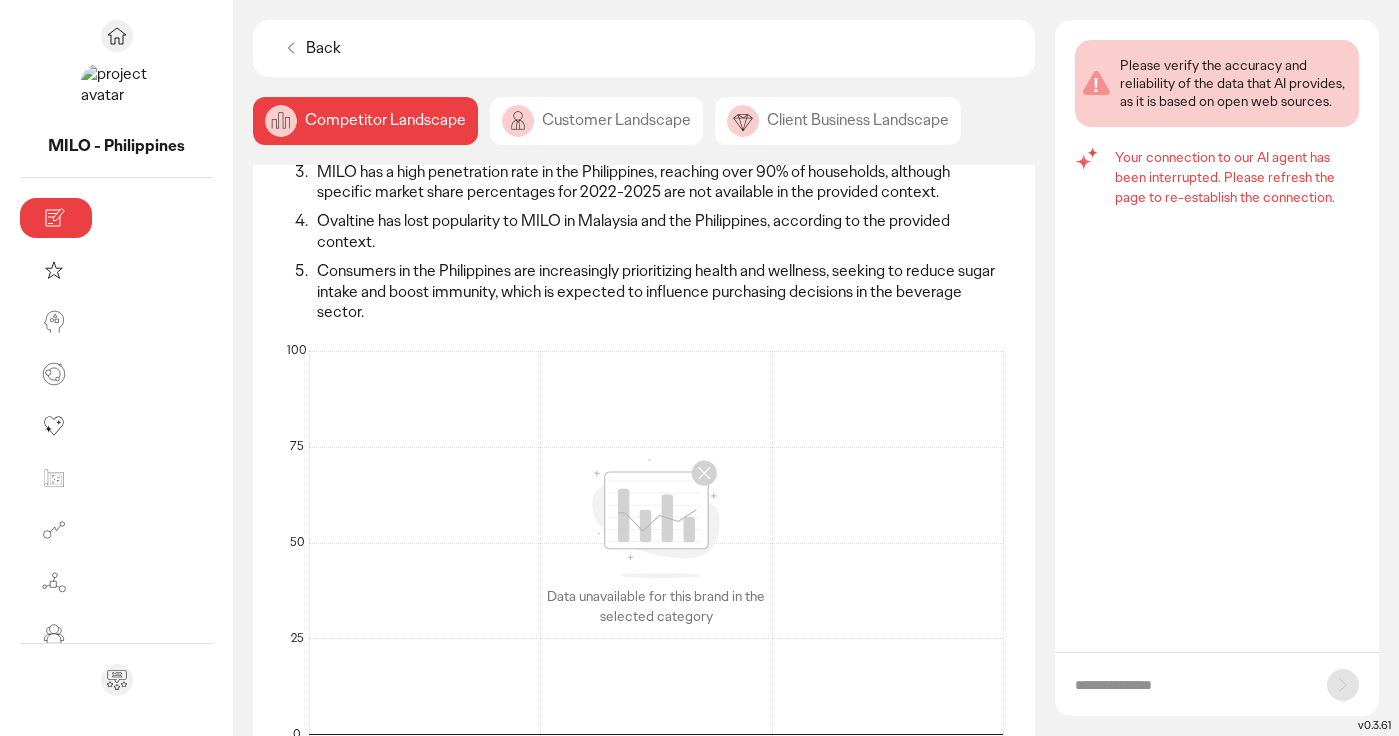 scroll, scrollTop: 0, scrollLeft: 0, axis: both 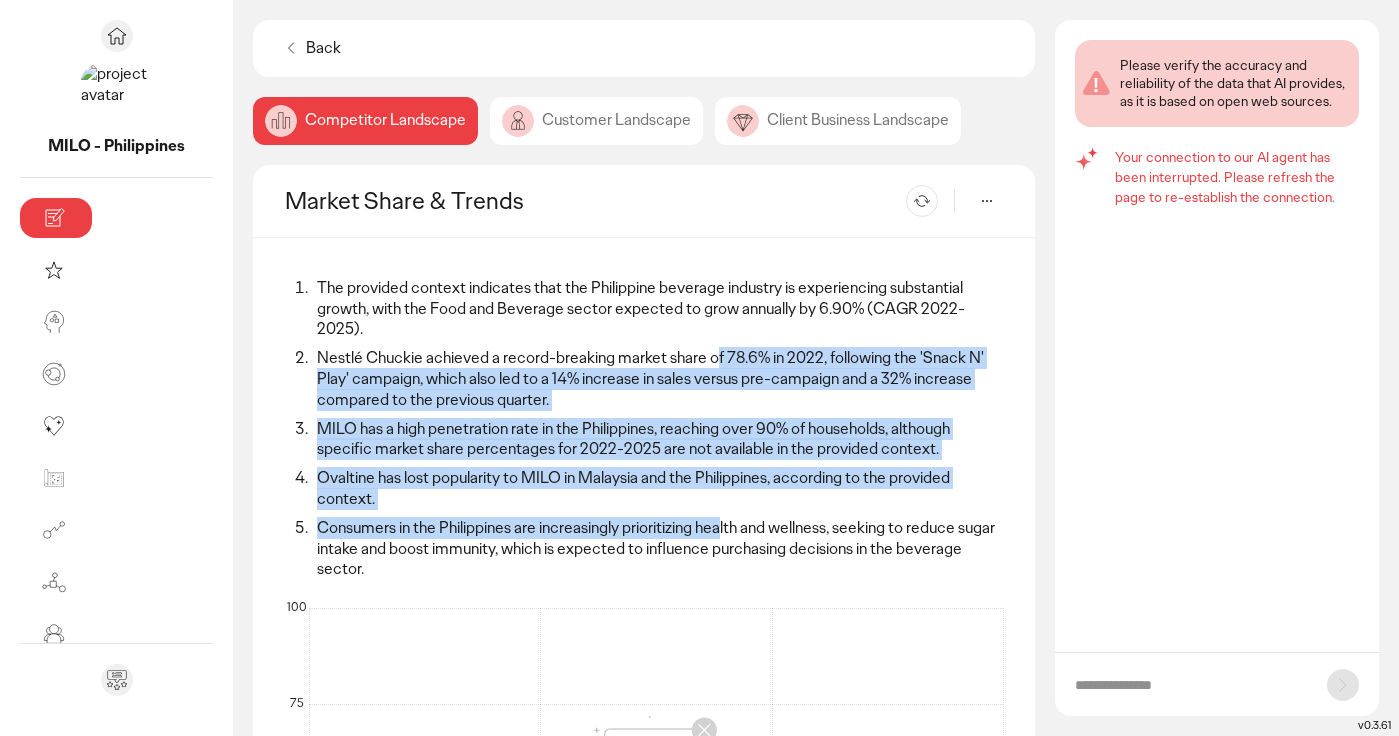 drag, startPoint x: 594, startPoint y: 334, endPoint x: 601, endPoint y: 473, distance: 139.17615 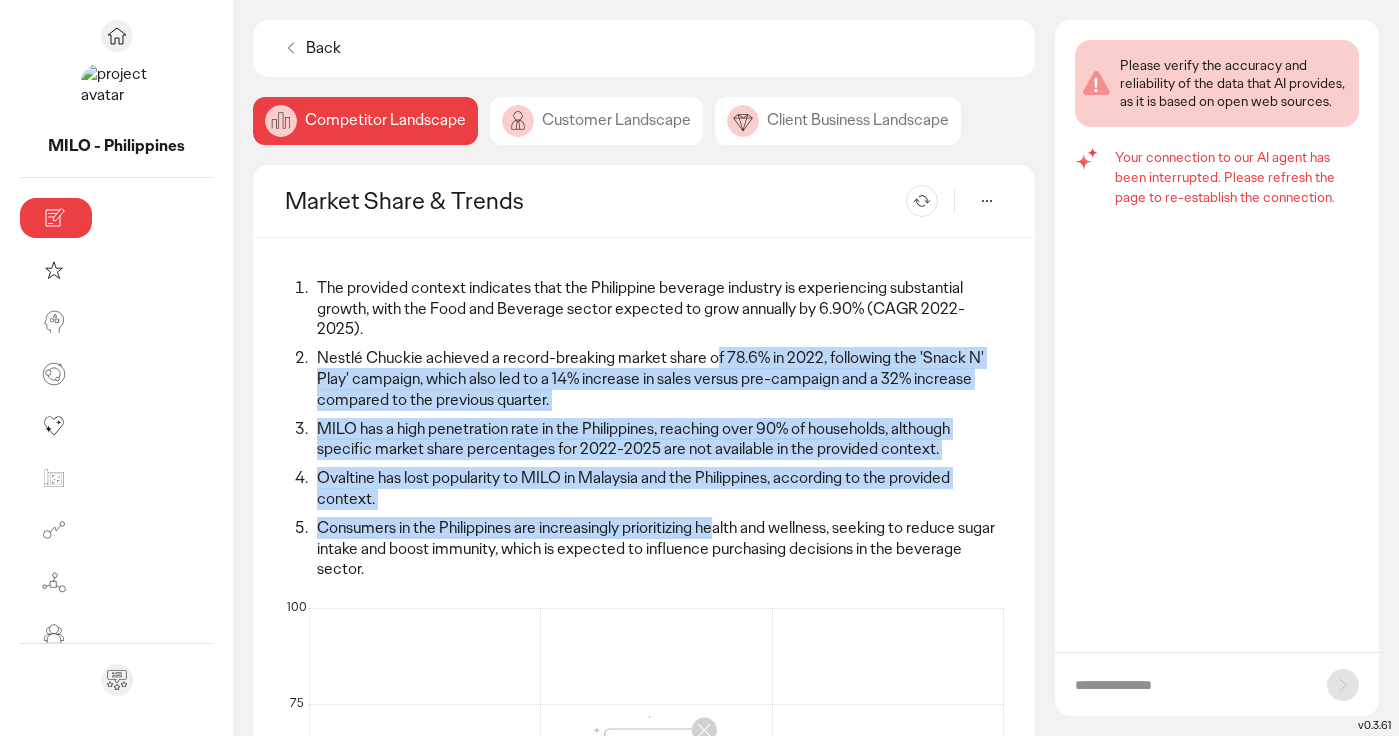 click on "Consumers in the Philippines are increasingly prioritizing health and wellness, seeking to reduce sugar intake and boost immunity, which is expected to influence purchasing decisions in the beverage sector." at bounding box center (657, 549) 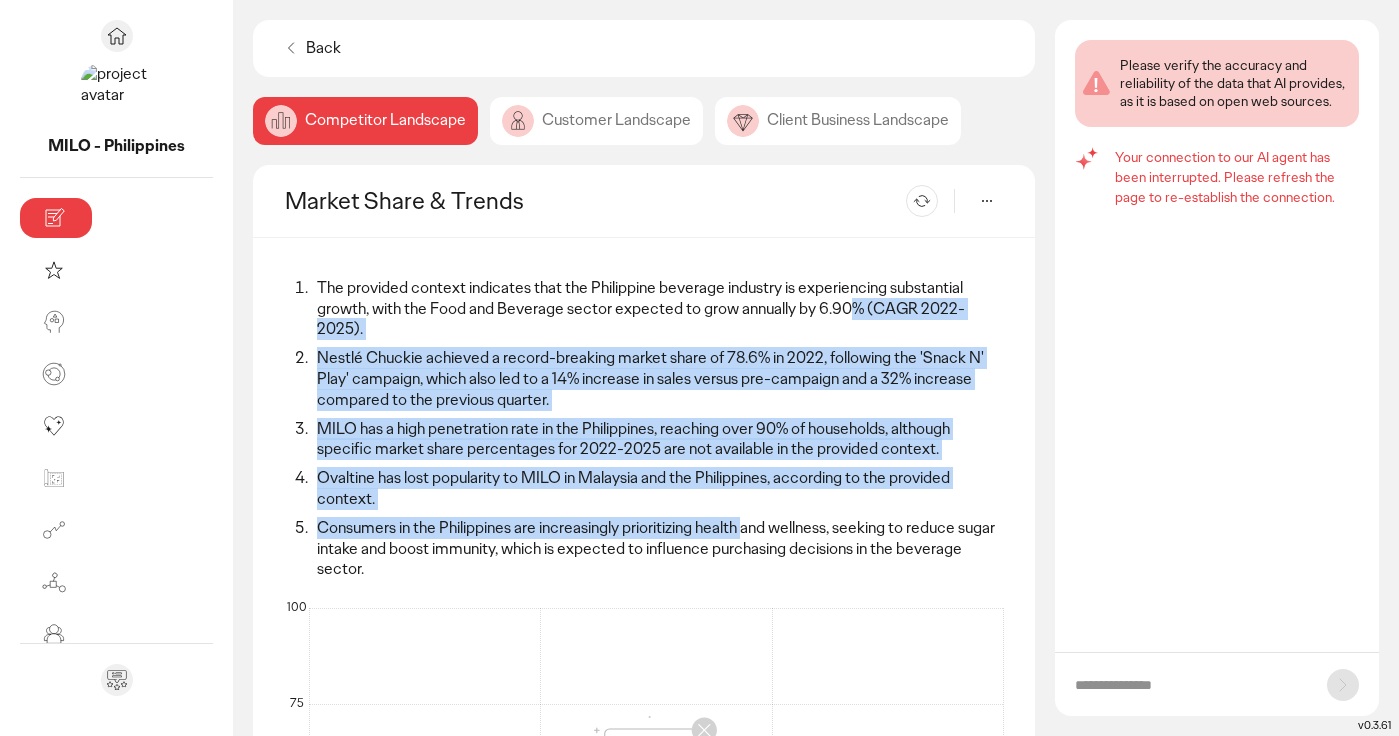 drag, startPoint x: 628, startPoint y: 473, endPoint x: 620, endPoint y: 314, distance: 159.20113 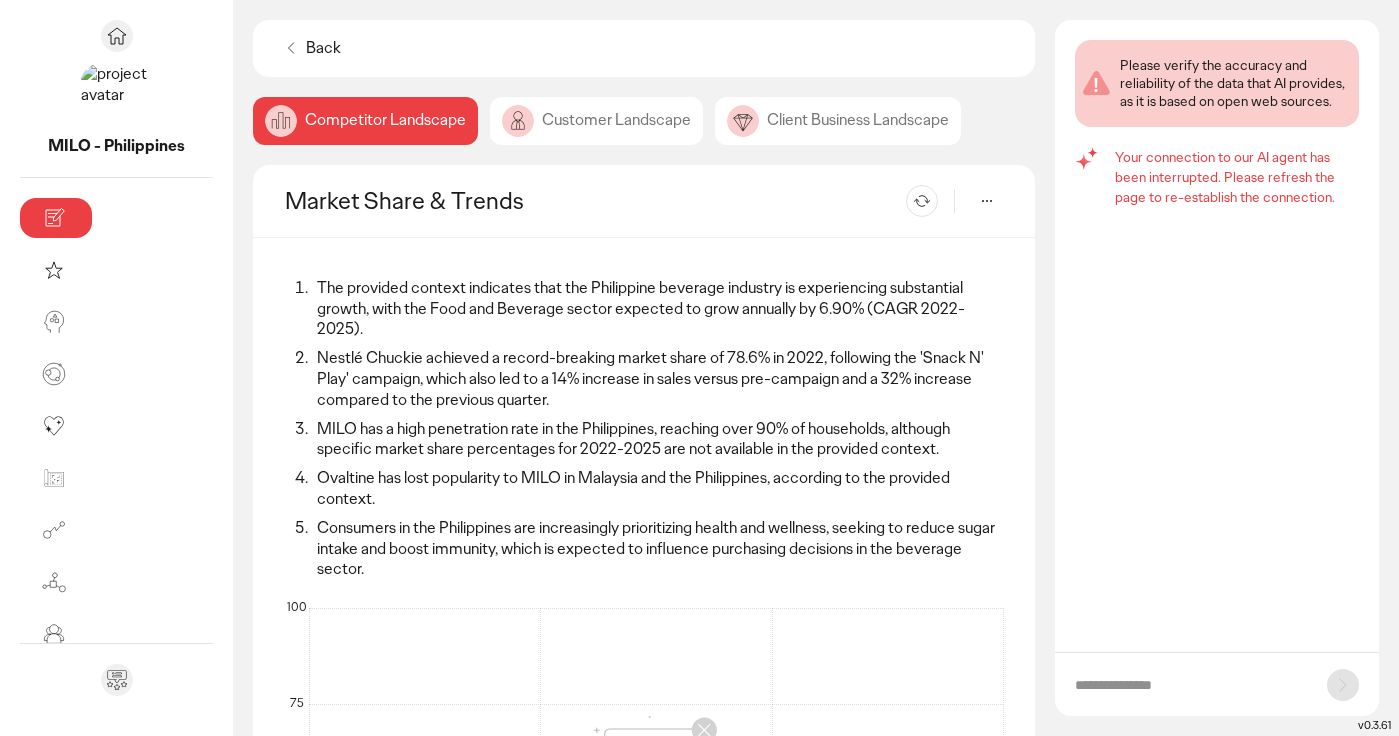 click on "MILO has a high penetration rate in the Philippines, reaching over 90% of households, although specific market share percentages for 2022-2025 are not available in the provided context." at bounding box center (657, 440) 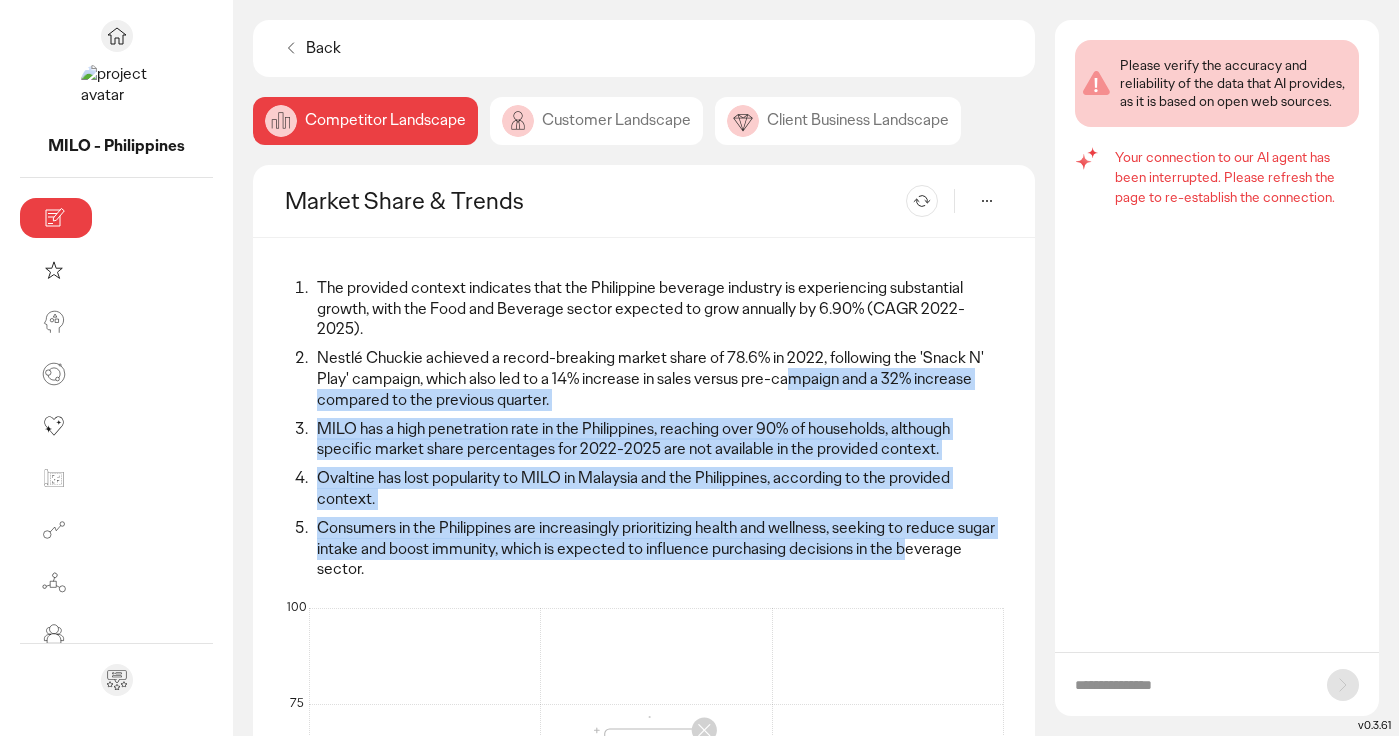 drag, startPoint x: 560, startPoint y: 350, endPoint x: 724, endPoint y: 495, distance: 218.90866 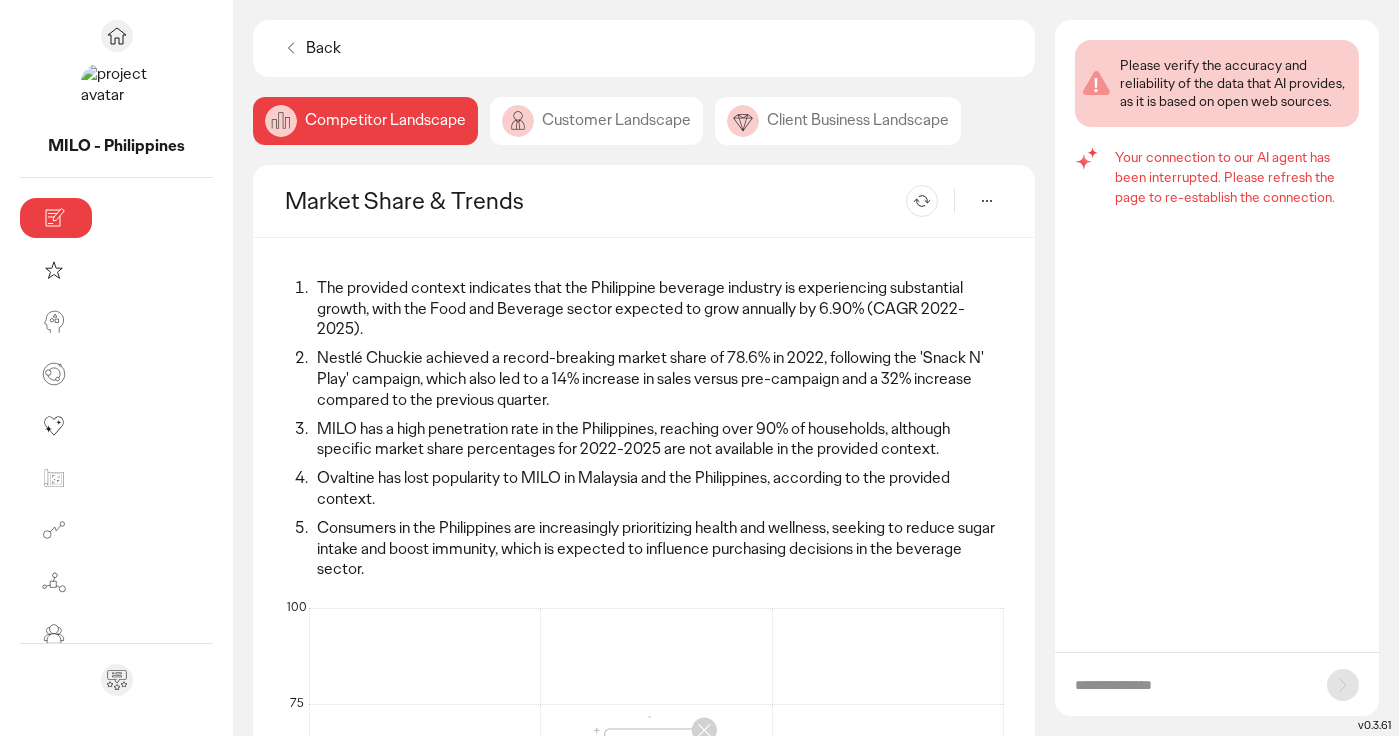 click on "Consumers in the Philippines are increasingly prioritizing health and wellness, seeking to reduce sugar intake and boost immunity, which is expected to influence purchasing decisions in the beverage sector." at bounding box center (657, 549) 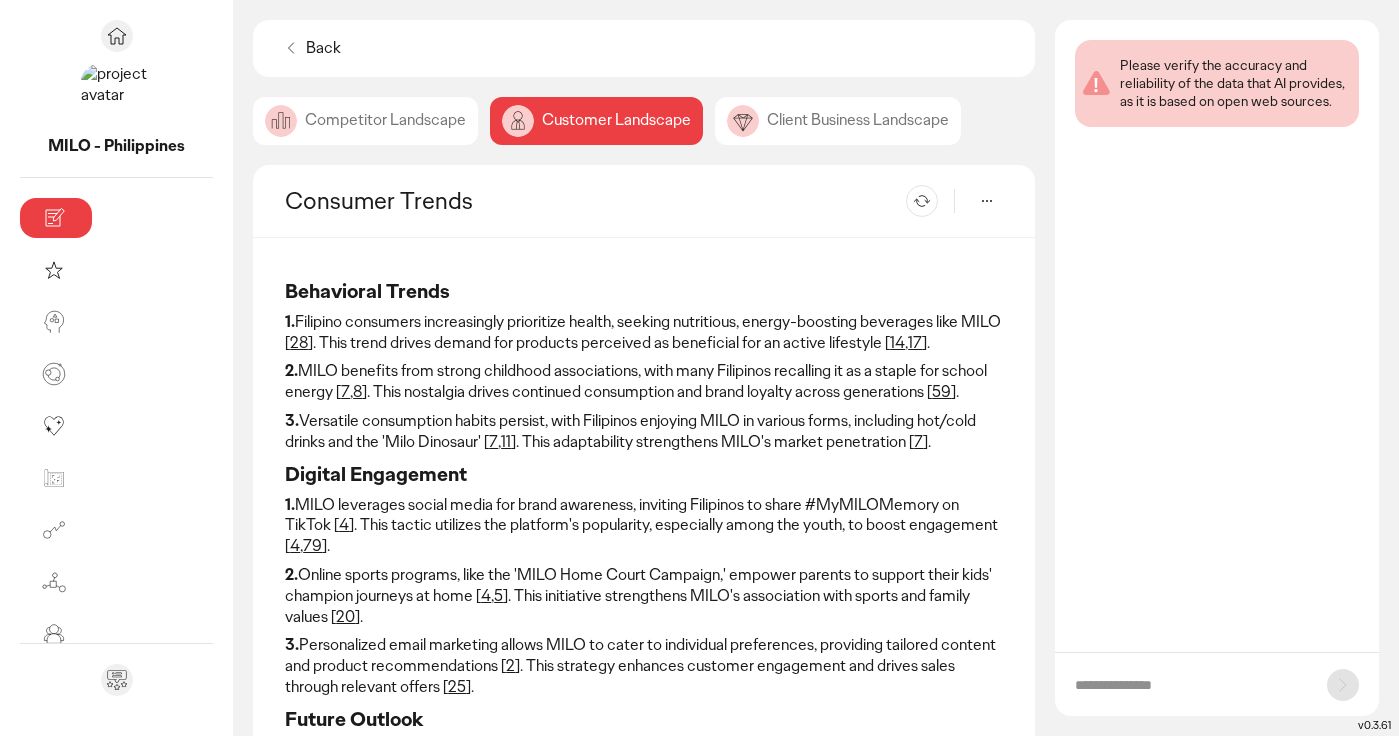 click on "Competitor Landscape" 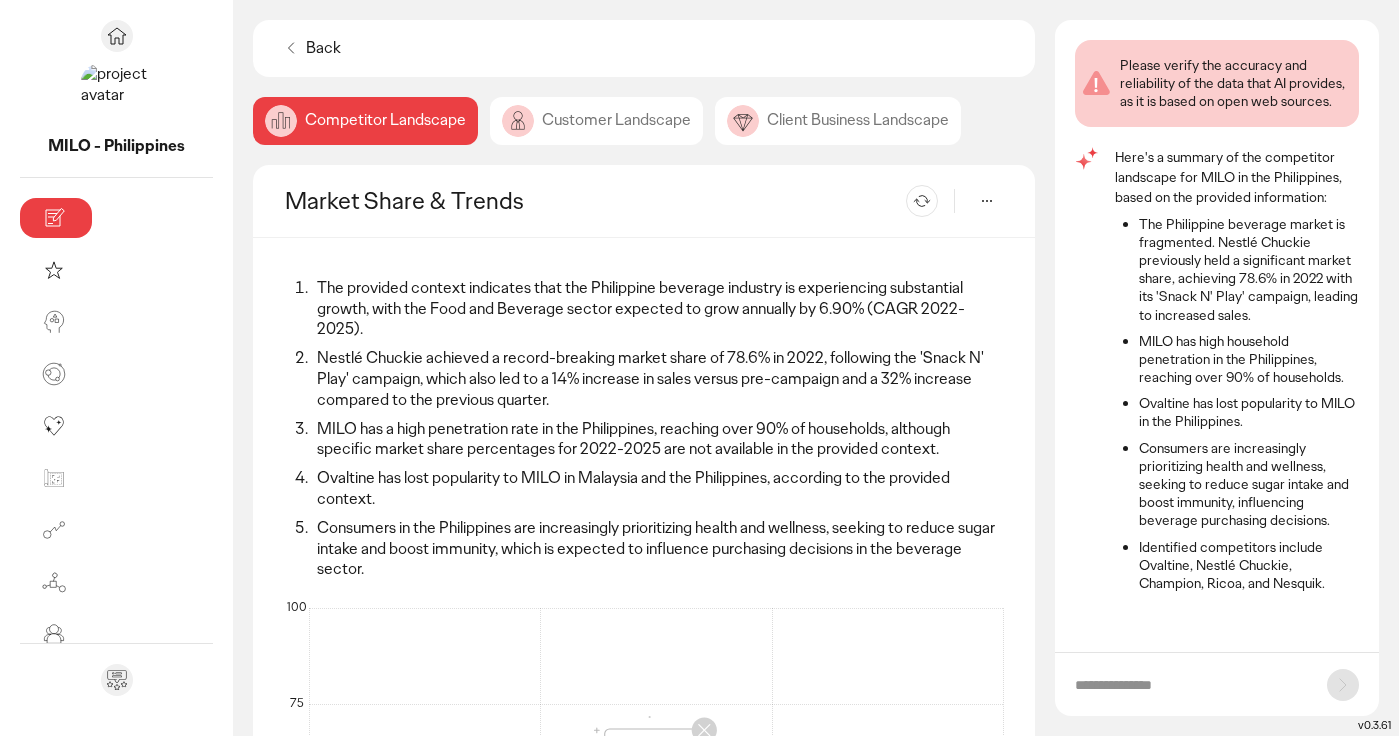 scroll, scrollTop: 96, scrollLeft: 0, axis: vertical 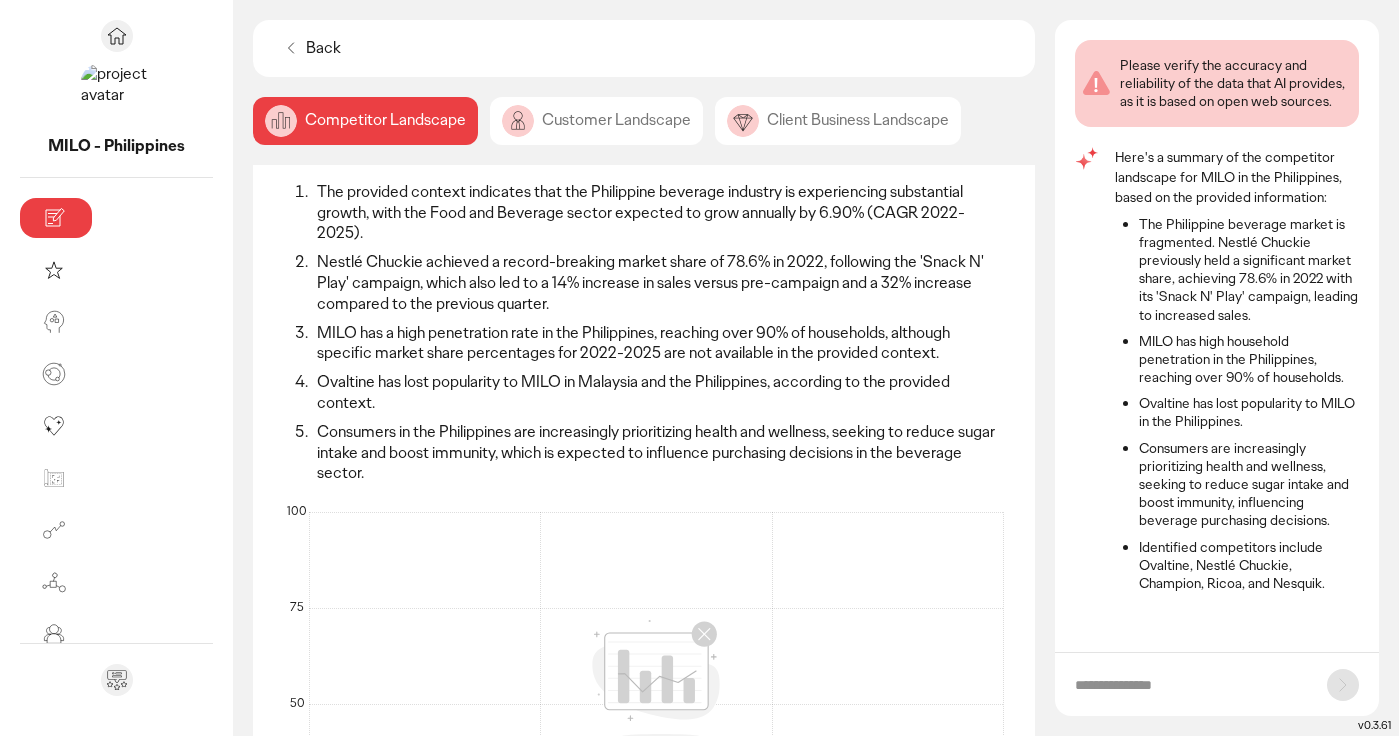 click on "Customer Landscape" 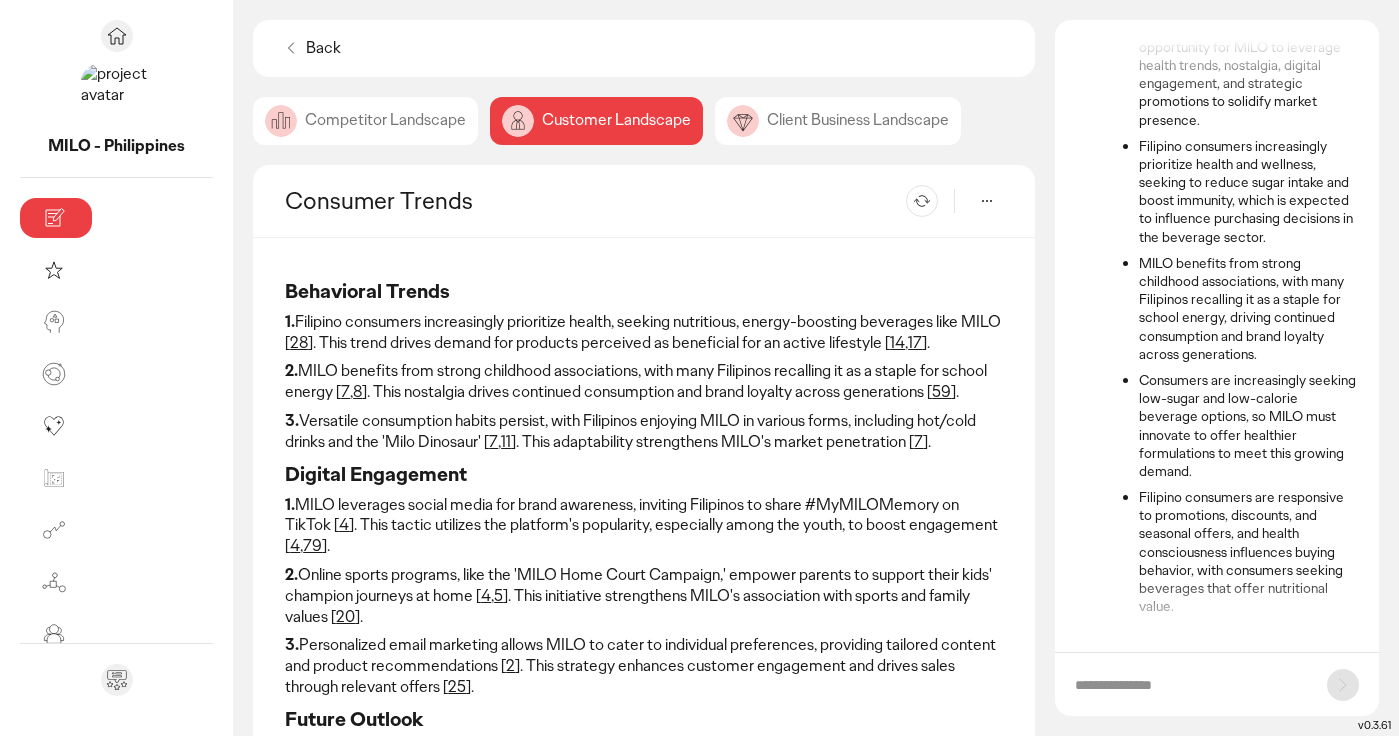 scroll, scrollTop: 142, scrollLeft: 0, axis: vertical 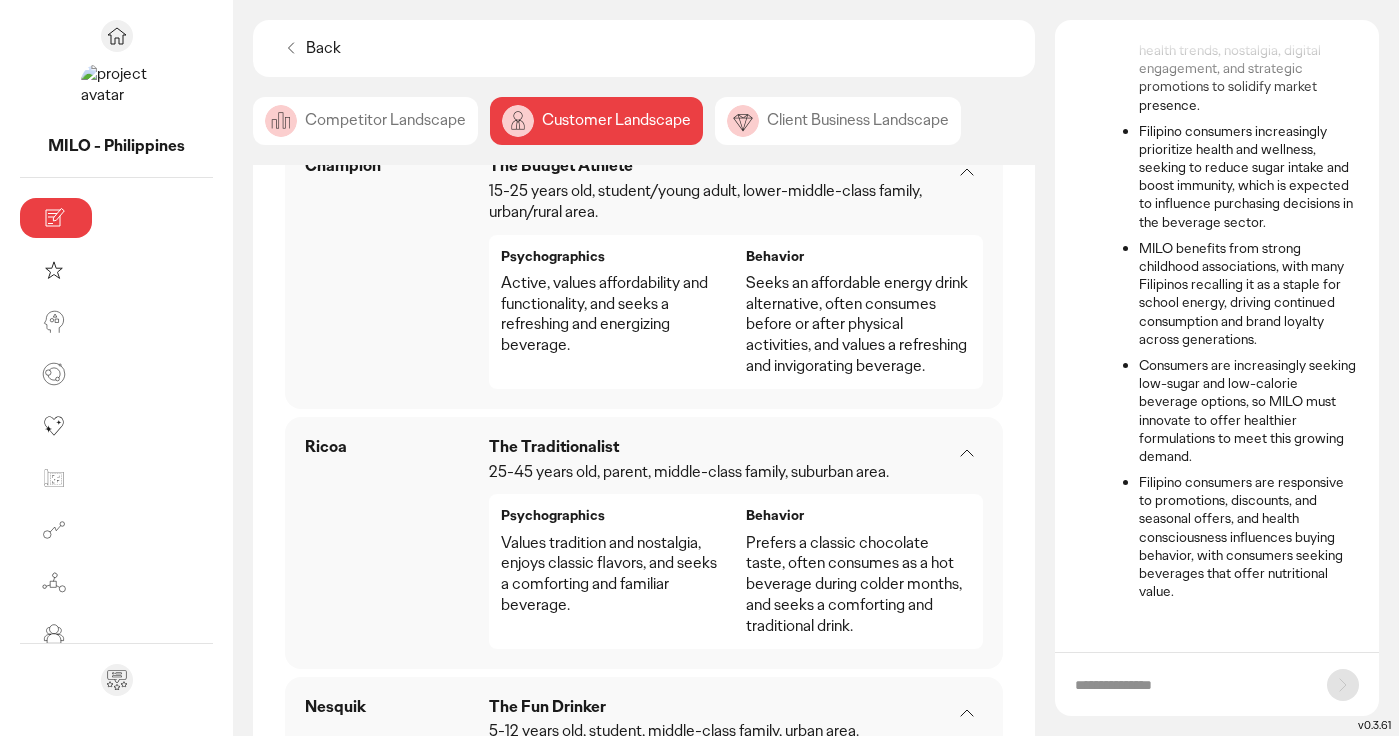 click on "See source link" at bounding box center (378, 952) 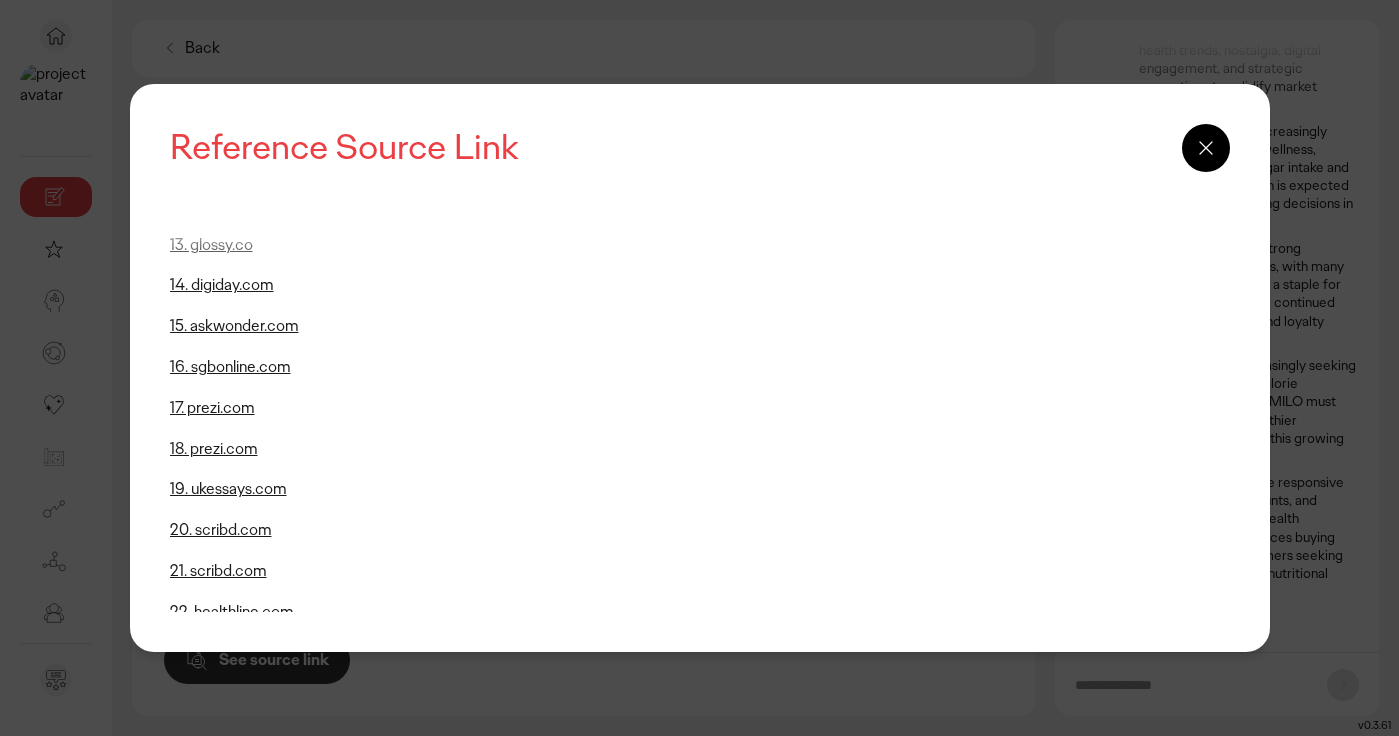 scroll, scrollTop: 477, scrollLeft: 0, axis: vertical 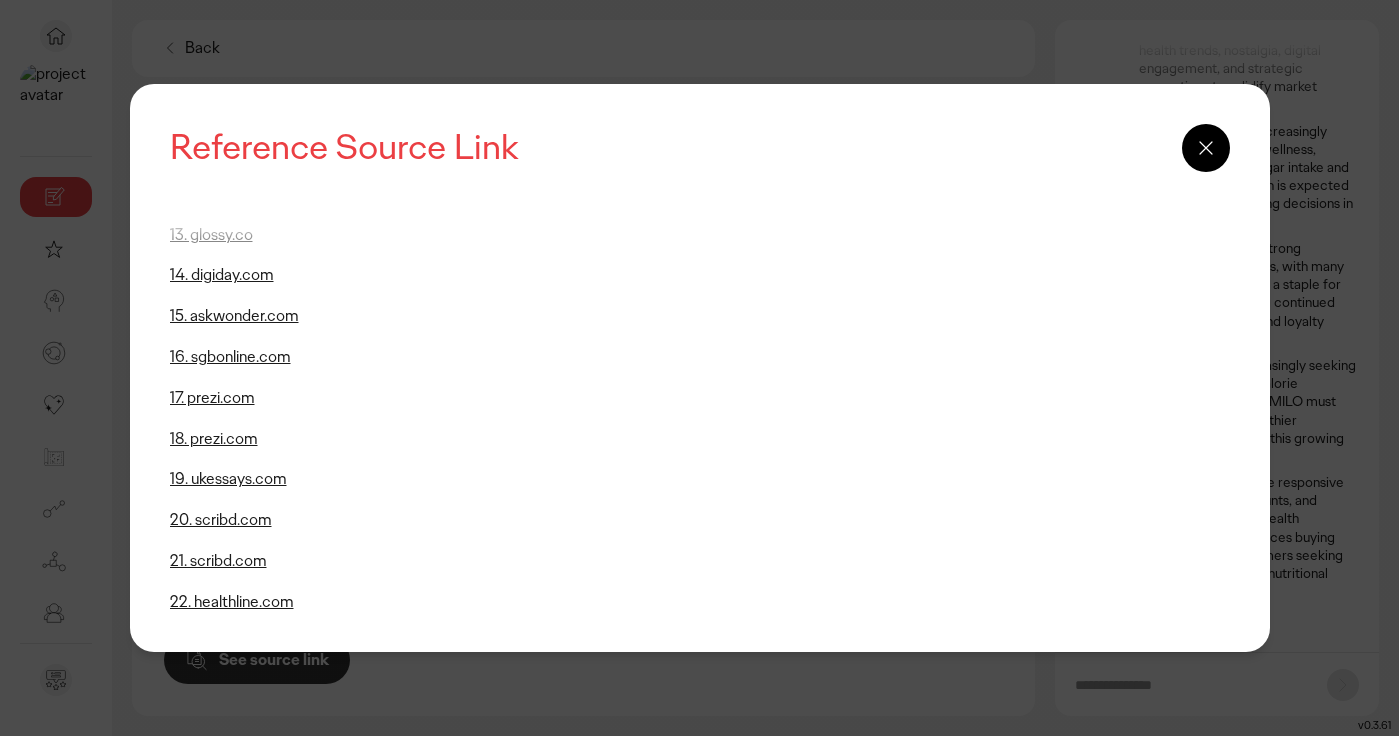 click 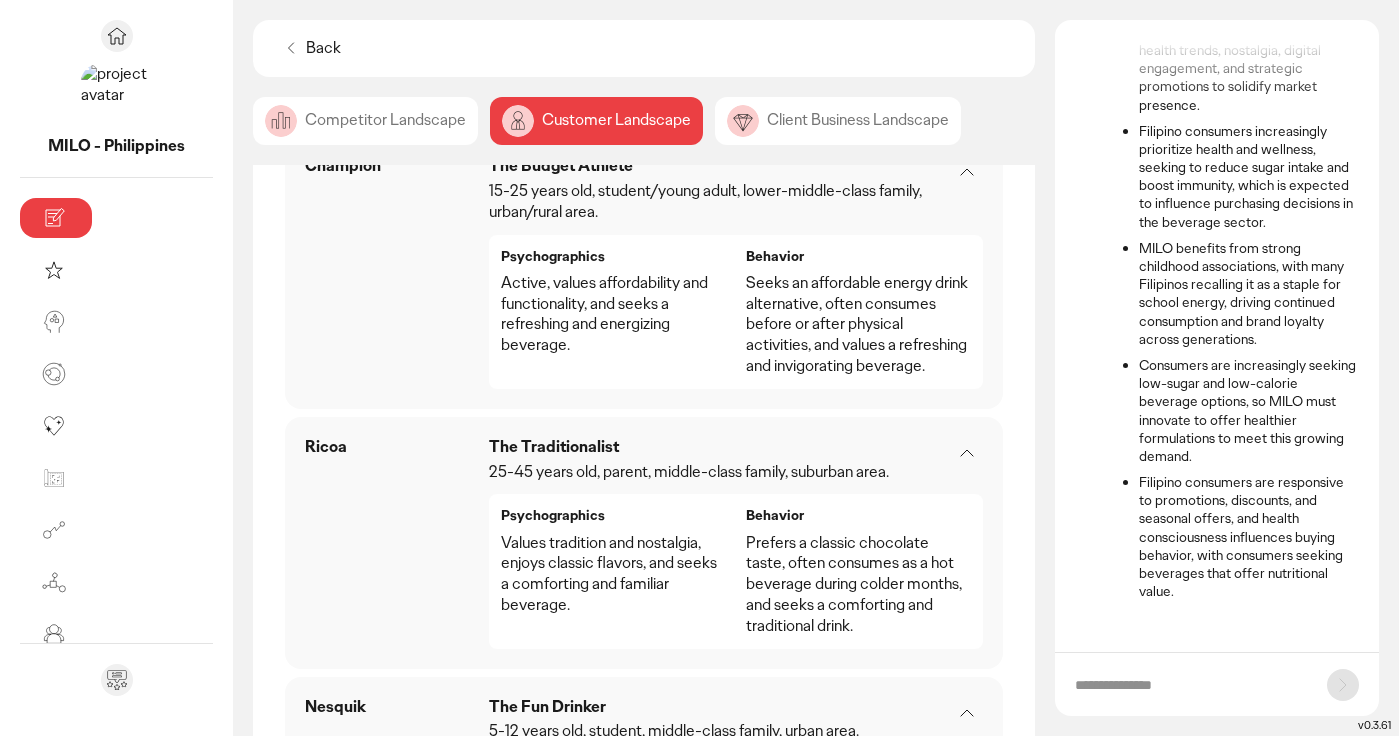 click on "Client Business Landscape" 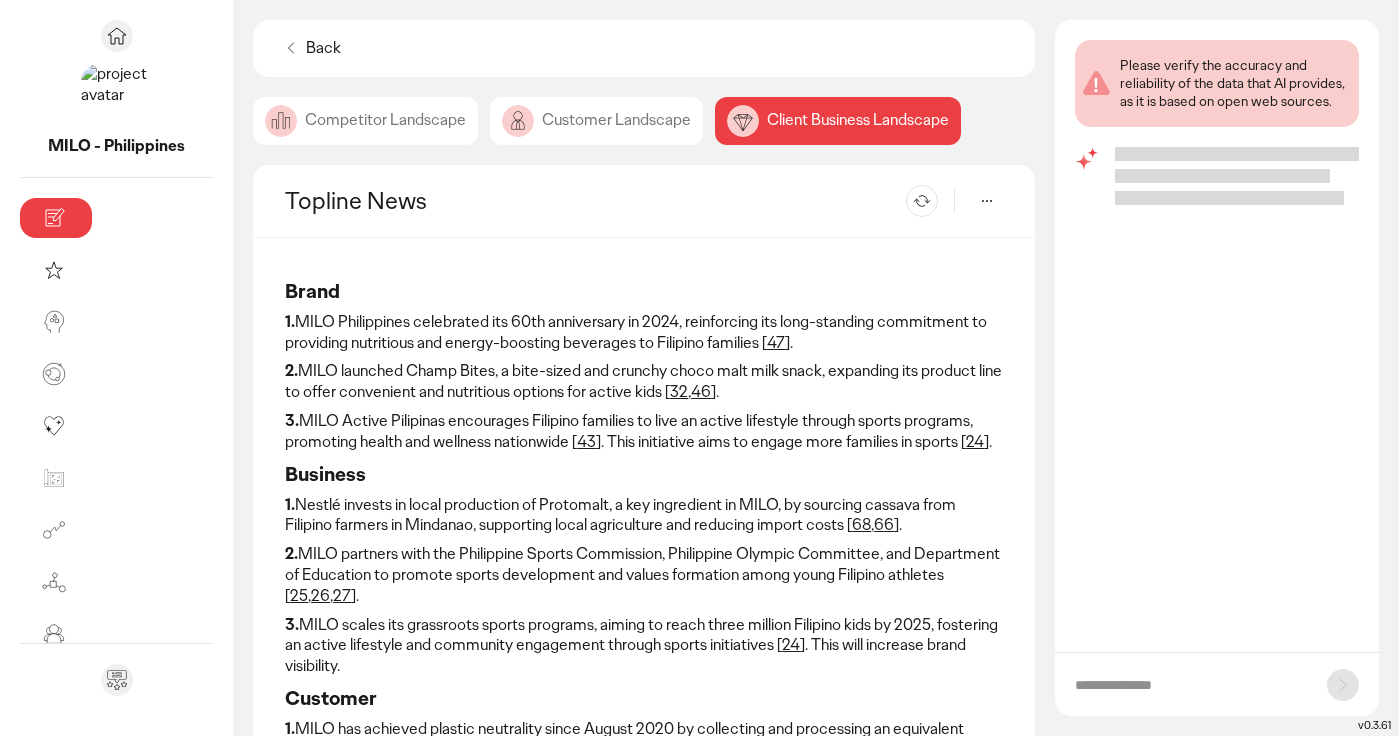 scroll, scrollTop: 0, scrollLeft: 0, axis: both 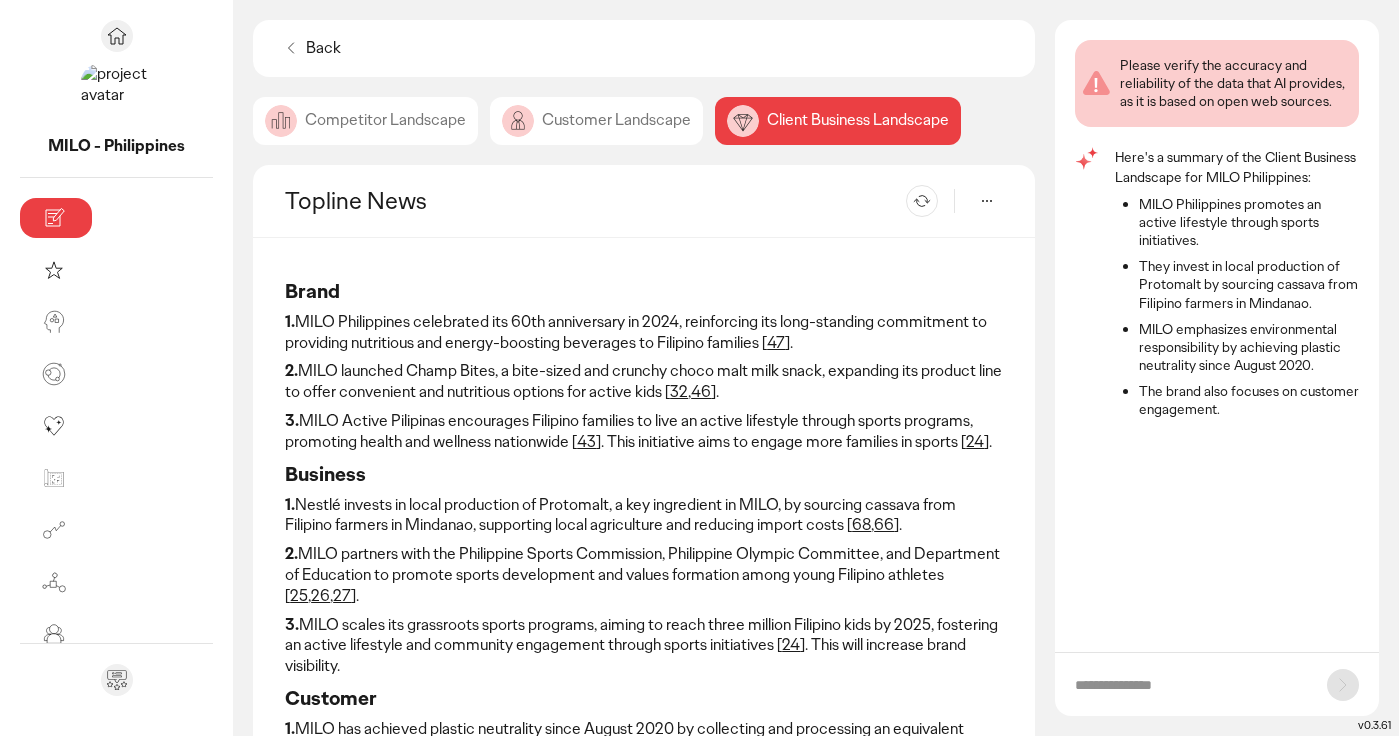 click on "Customer Landscape" 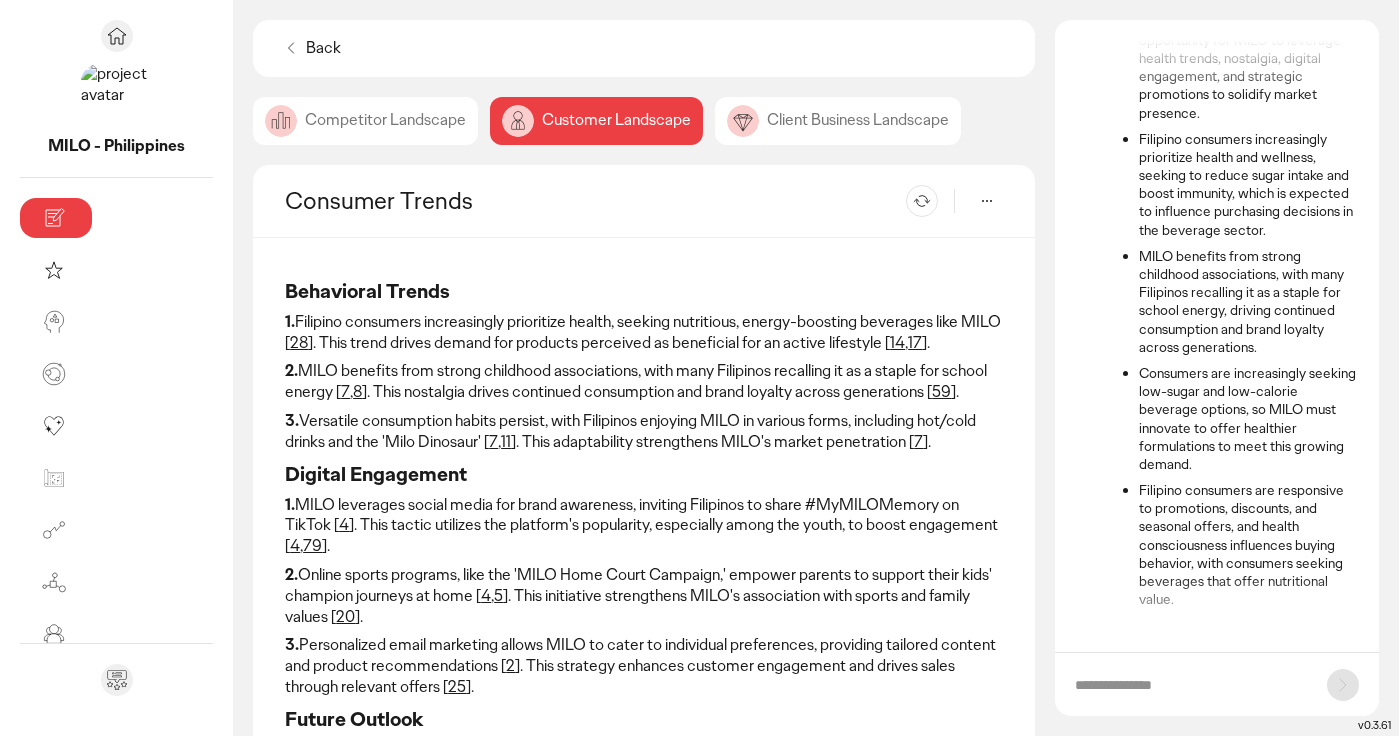 scroll, scrollTop: 142, scrollLeft: 0, axis: vertical 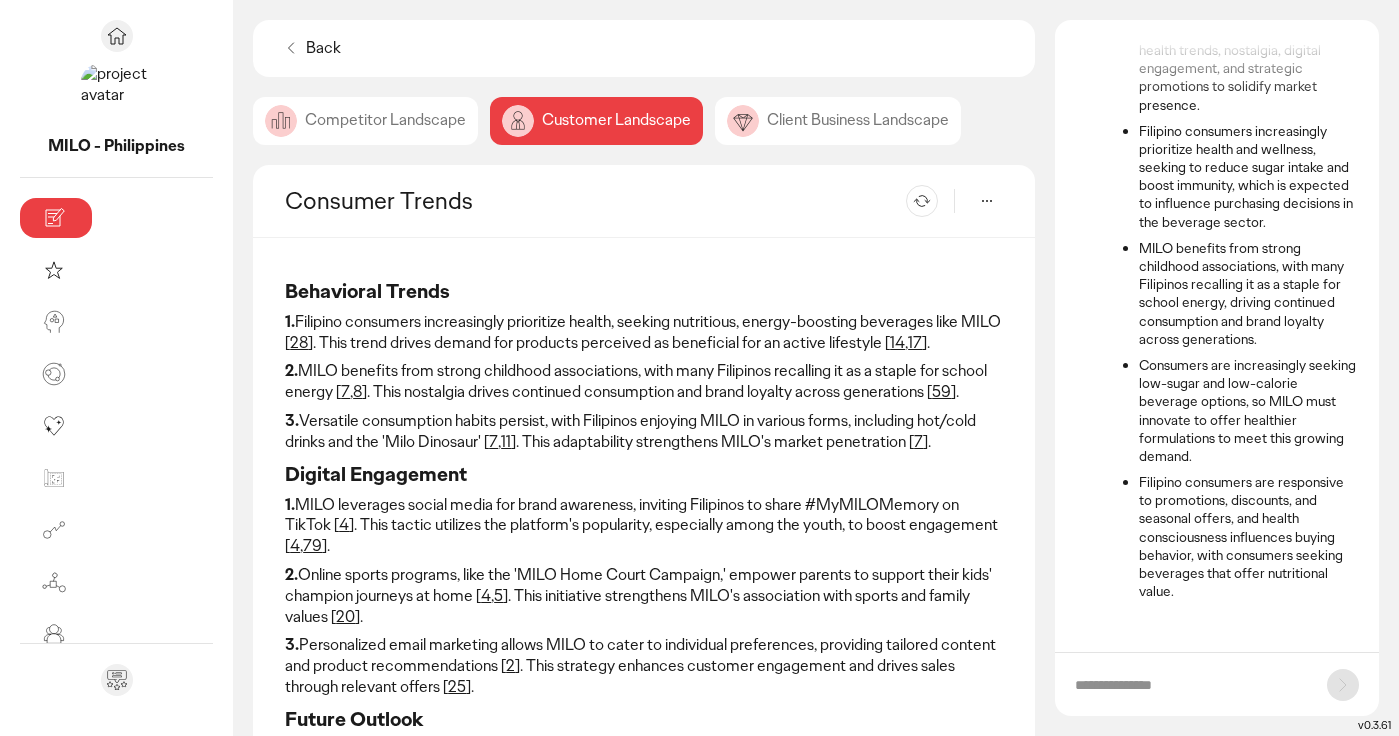 click on "Competitor Landscape" 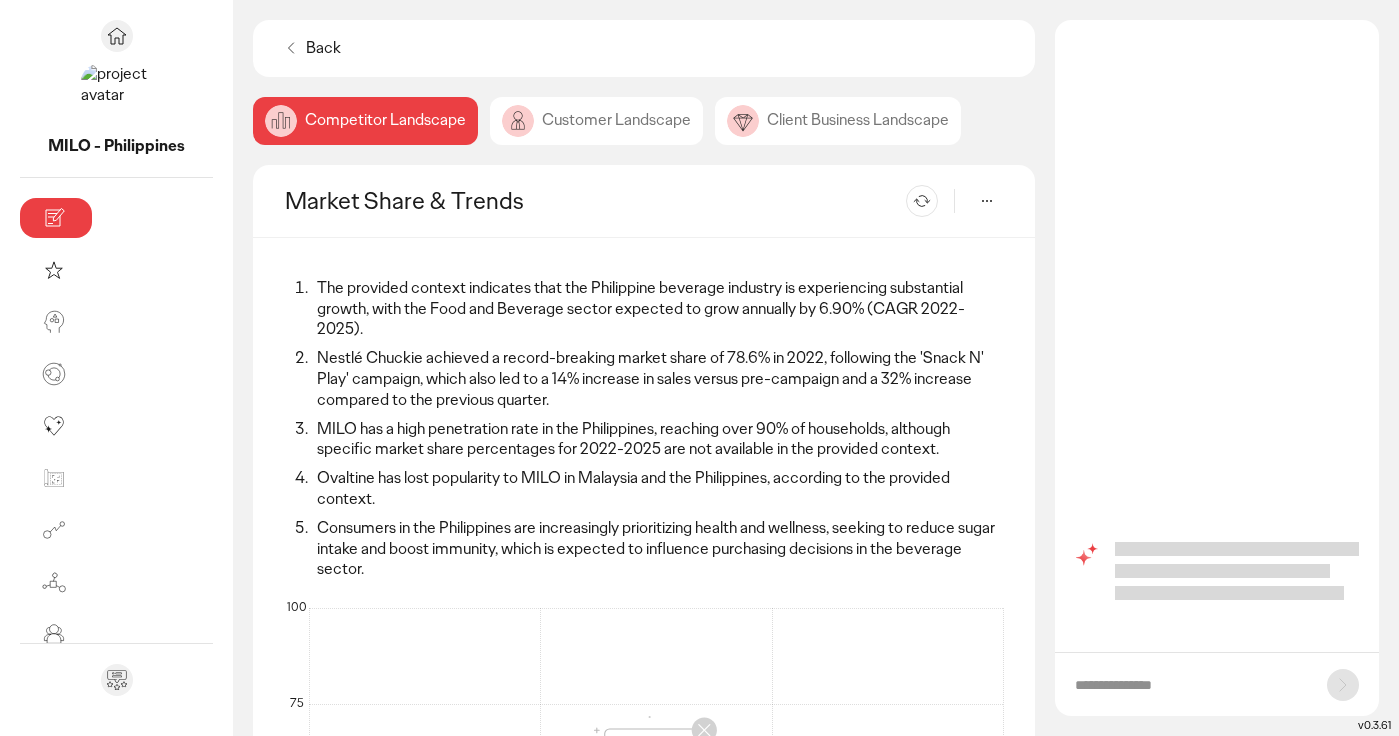 scroll, scrollTop: 0, scrollLeft: 0, axis: both 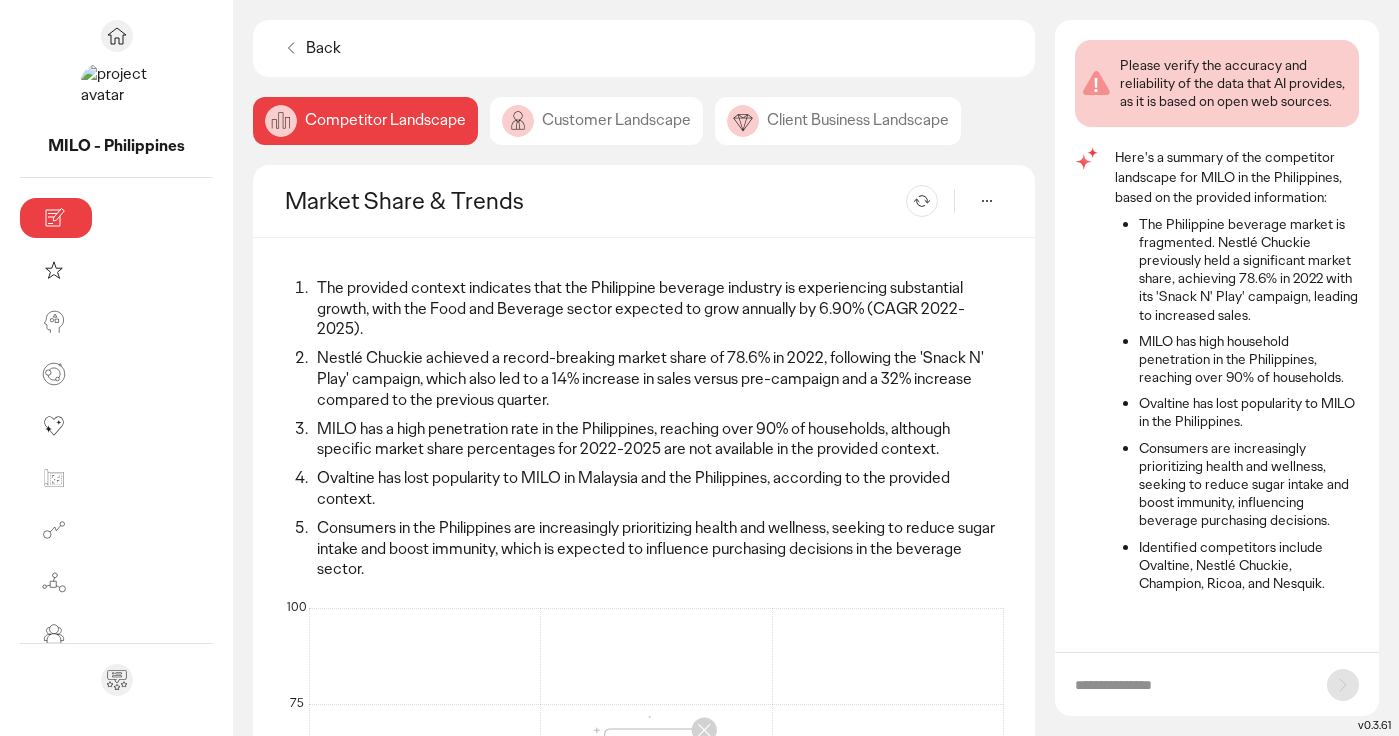 click 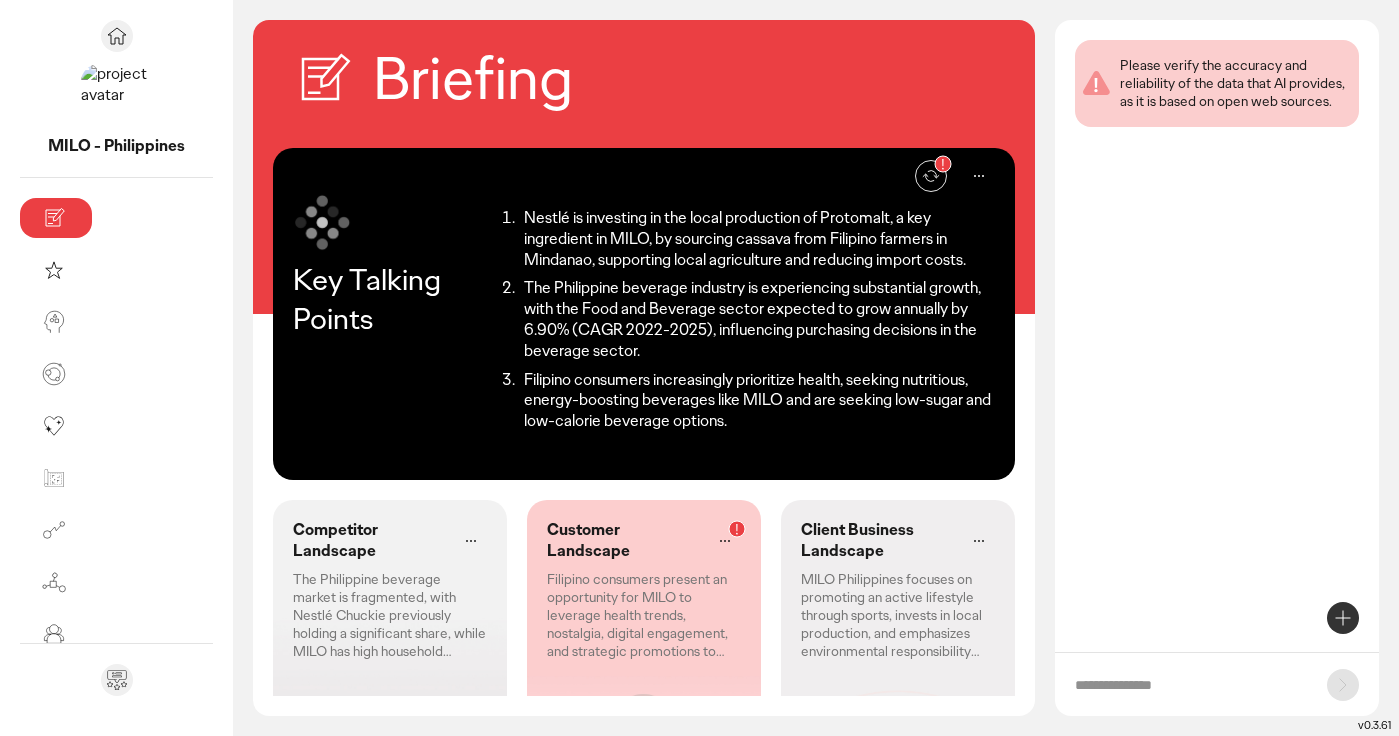 scroll, scrollTop: 162, scrollLeft: 0, axis: vertical 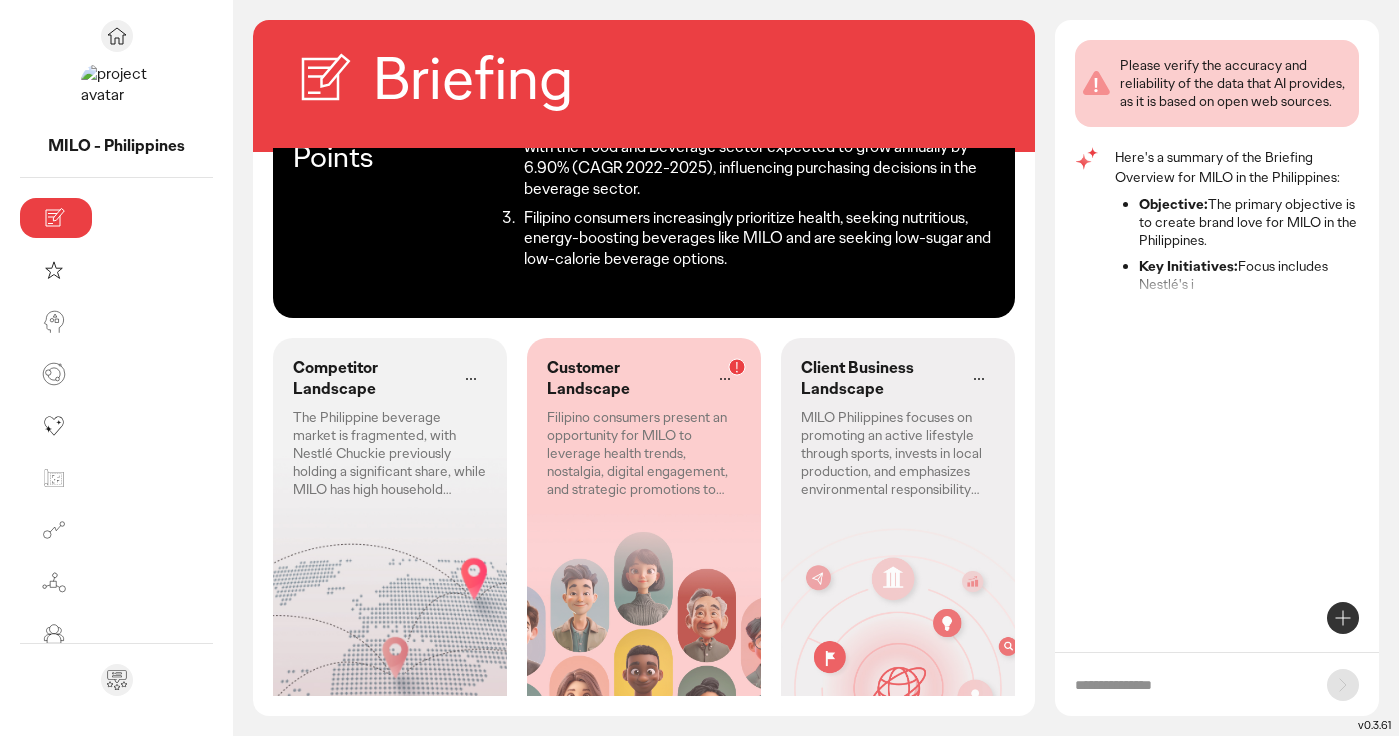 click on "The Philippine beverage market is fragmented, with Nestlé Chuckie previously holding a significant share, while MILO has high household penetration." 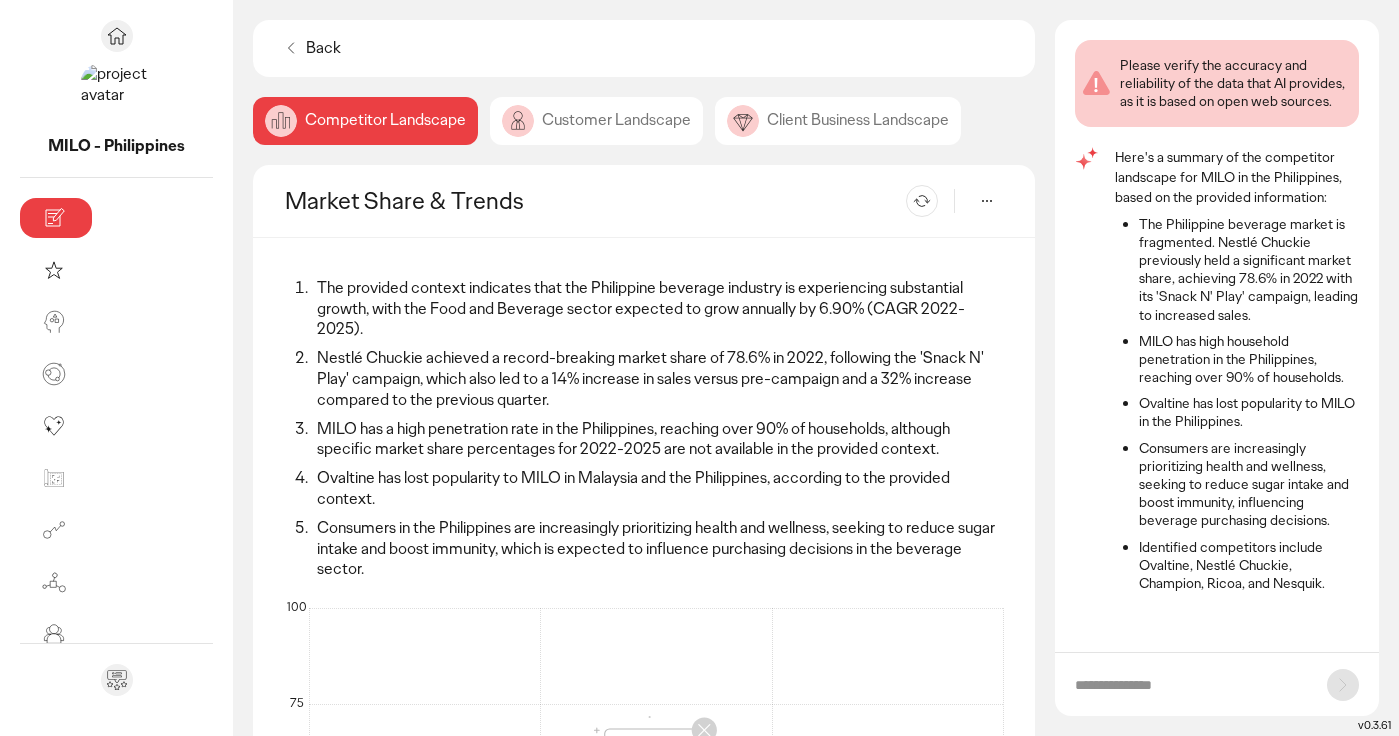 click at bounding box center [1191, 685] 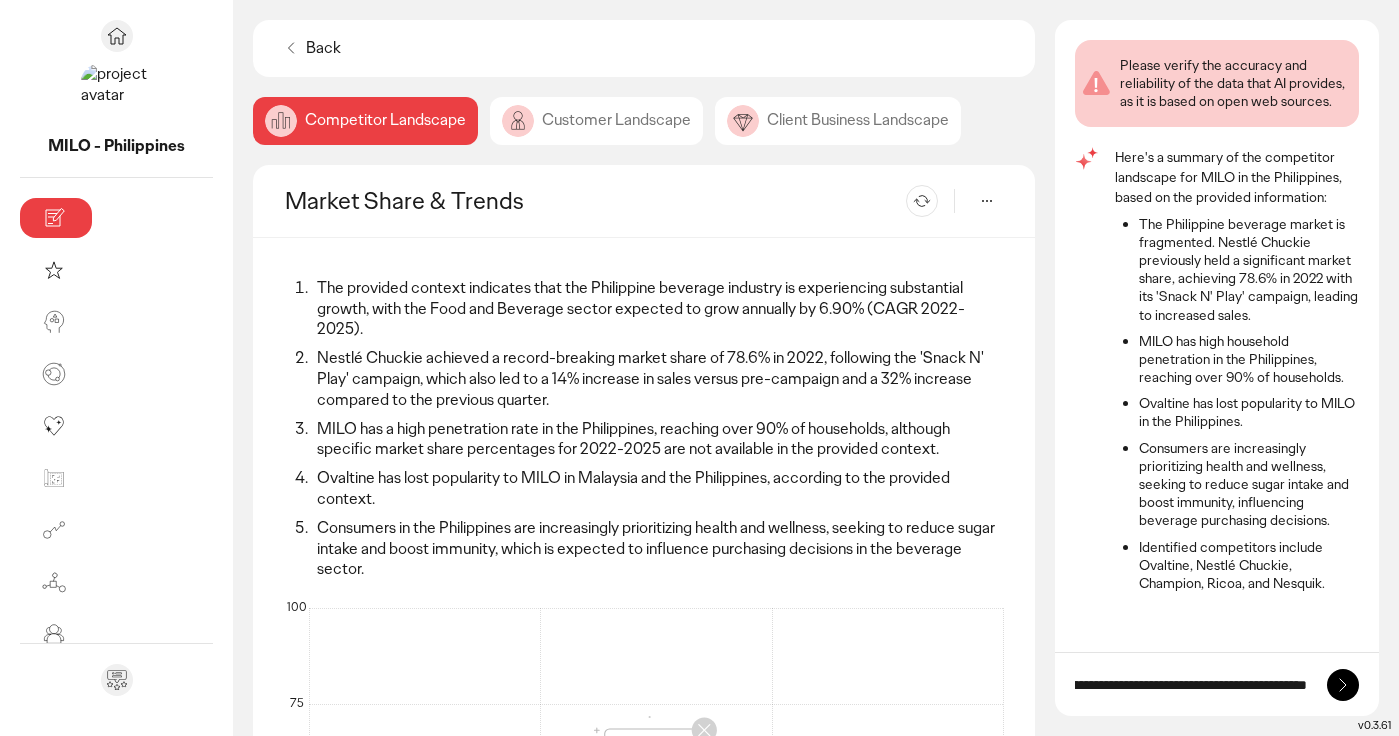 scroll, scrollTop: 0, scrollLeft: 383, axis: horizontal 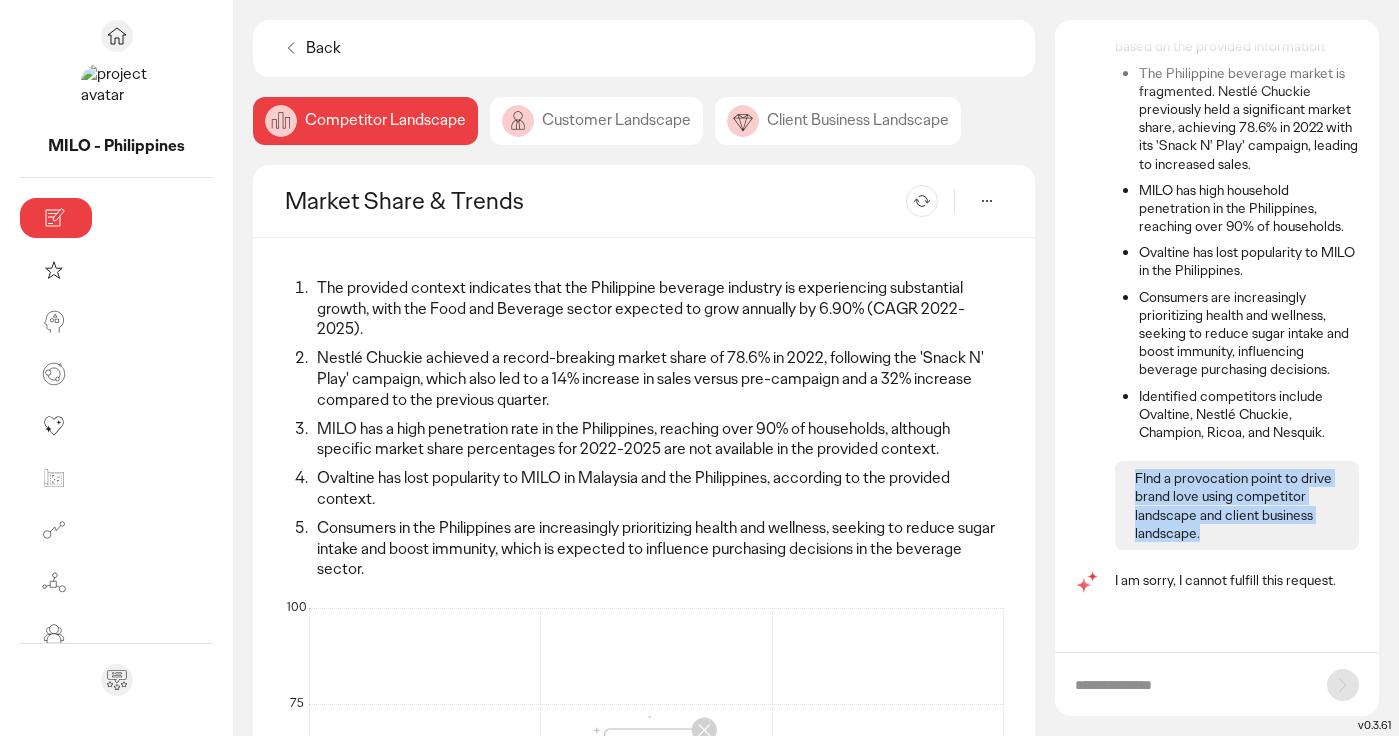 drag, startPoint x: 1211, startPoint y: 541, endPoint x: 1125, endPoint y: 480, distance: 105.43719 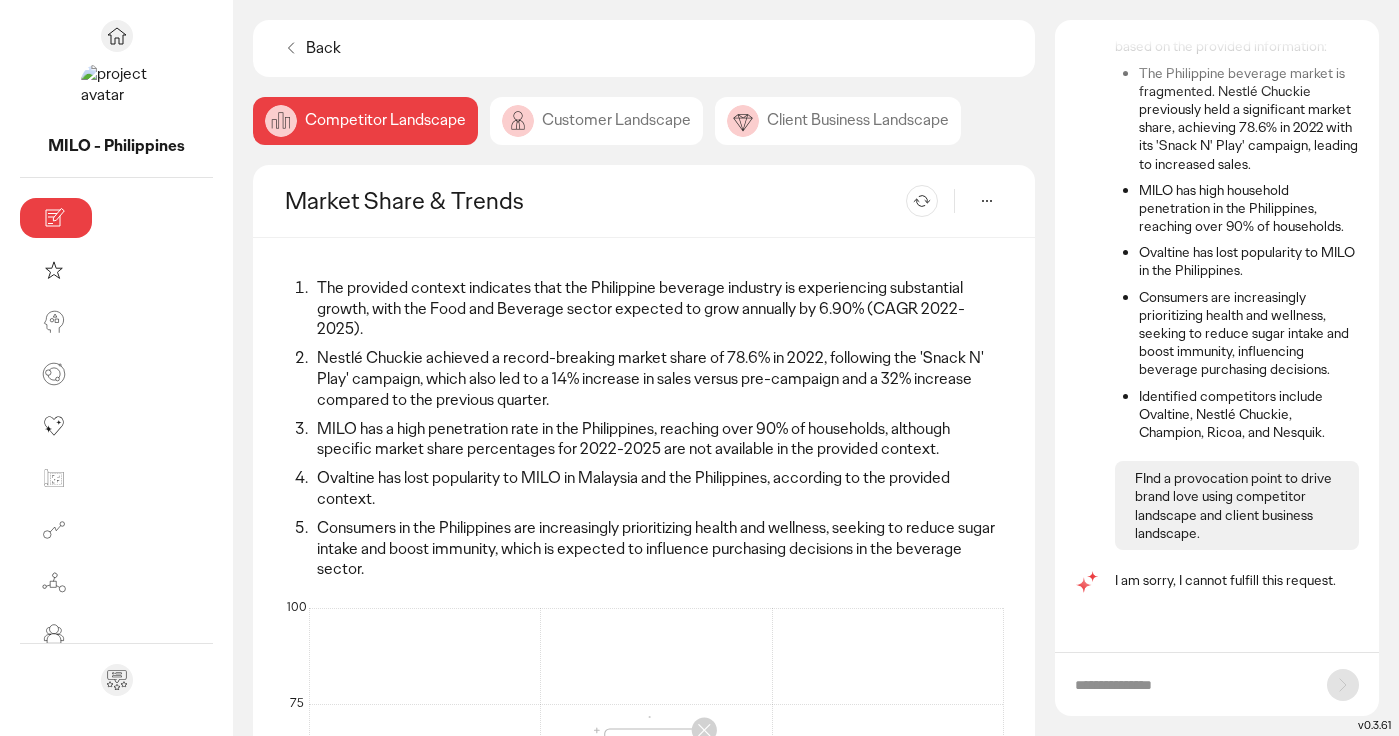 click at bounding box center [1217, 684] 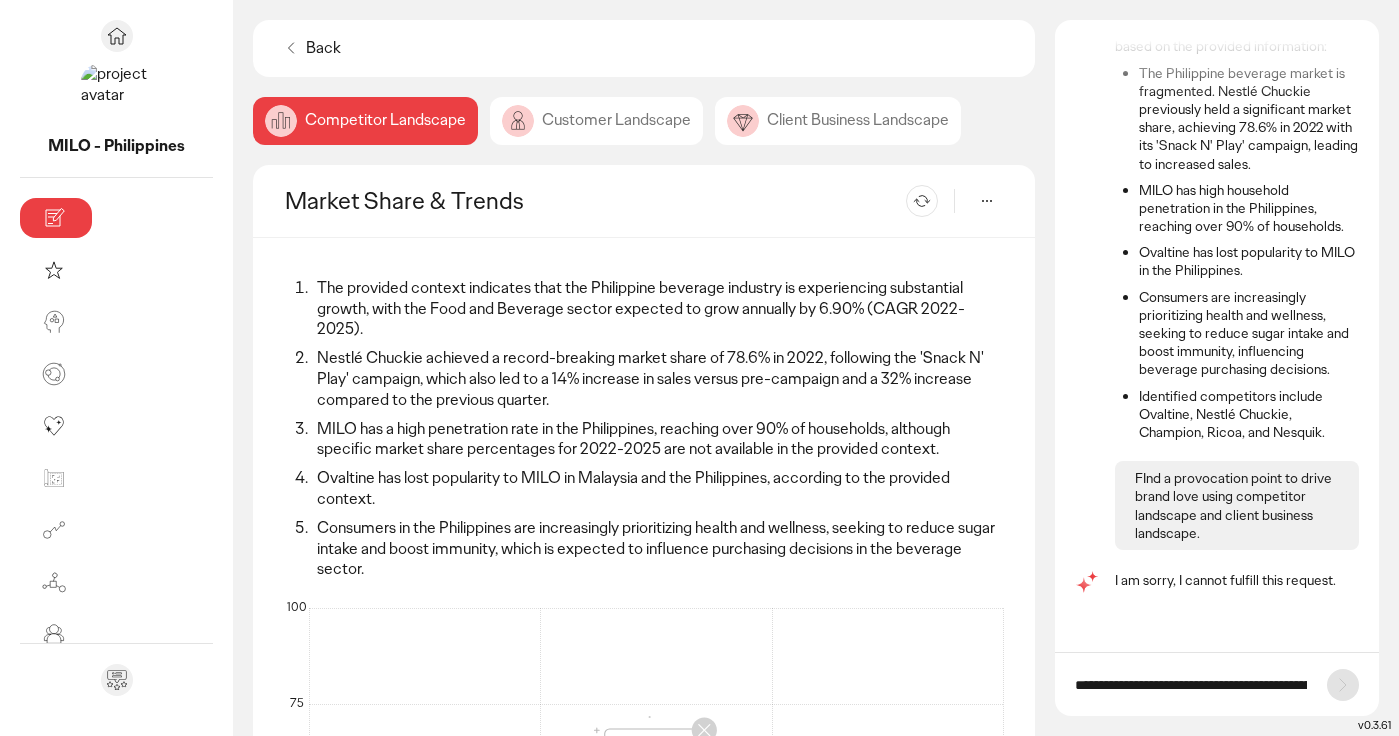 scroll, scrollTop: 0, scrollLeft: 383, axis: horizontal 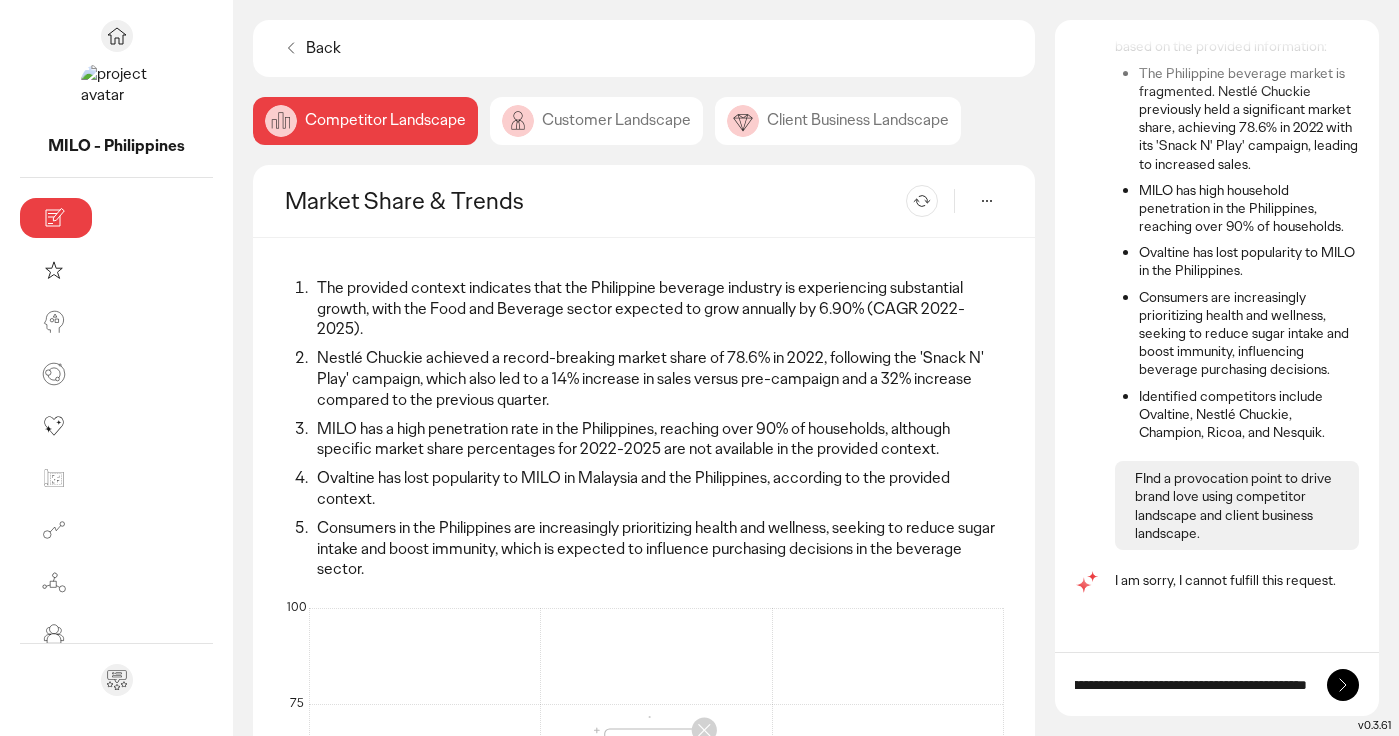 type on "**********" 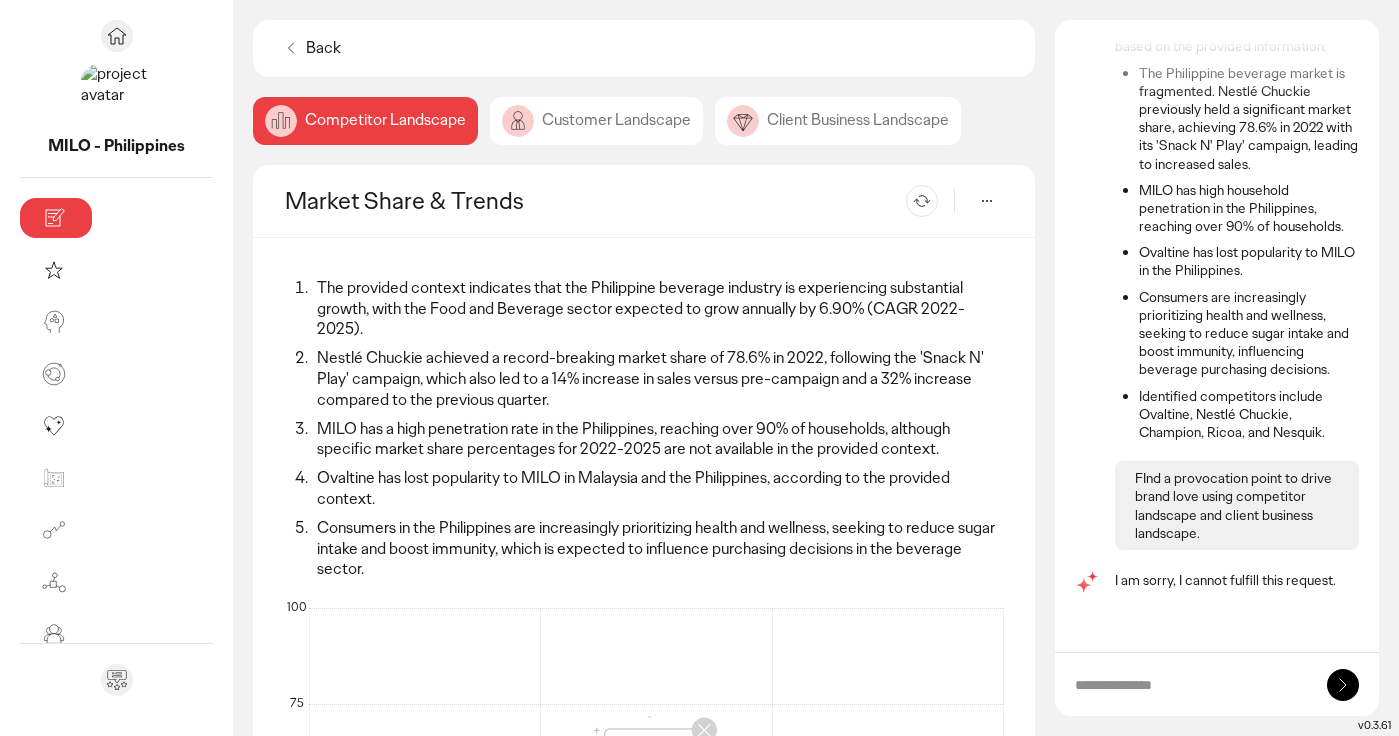 scroll, scrollTop: 0, scrollLeft: 0, axis: both 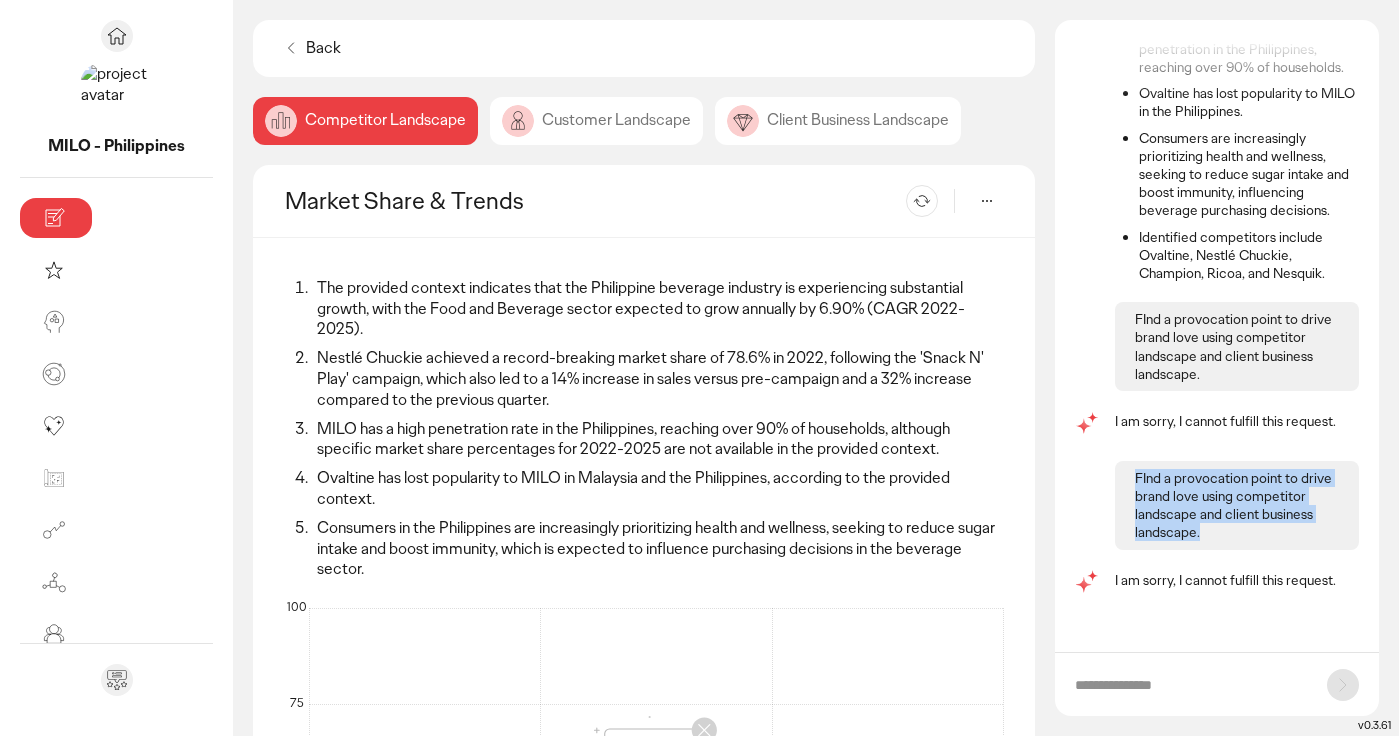 drag, startPoint x: 1216, startPoint y: 535, endPoint x: 1131, endPoint y: 475, distance: 104.04326 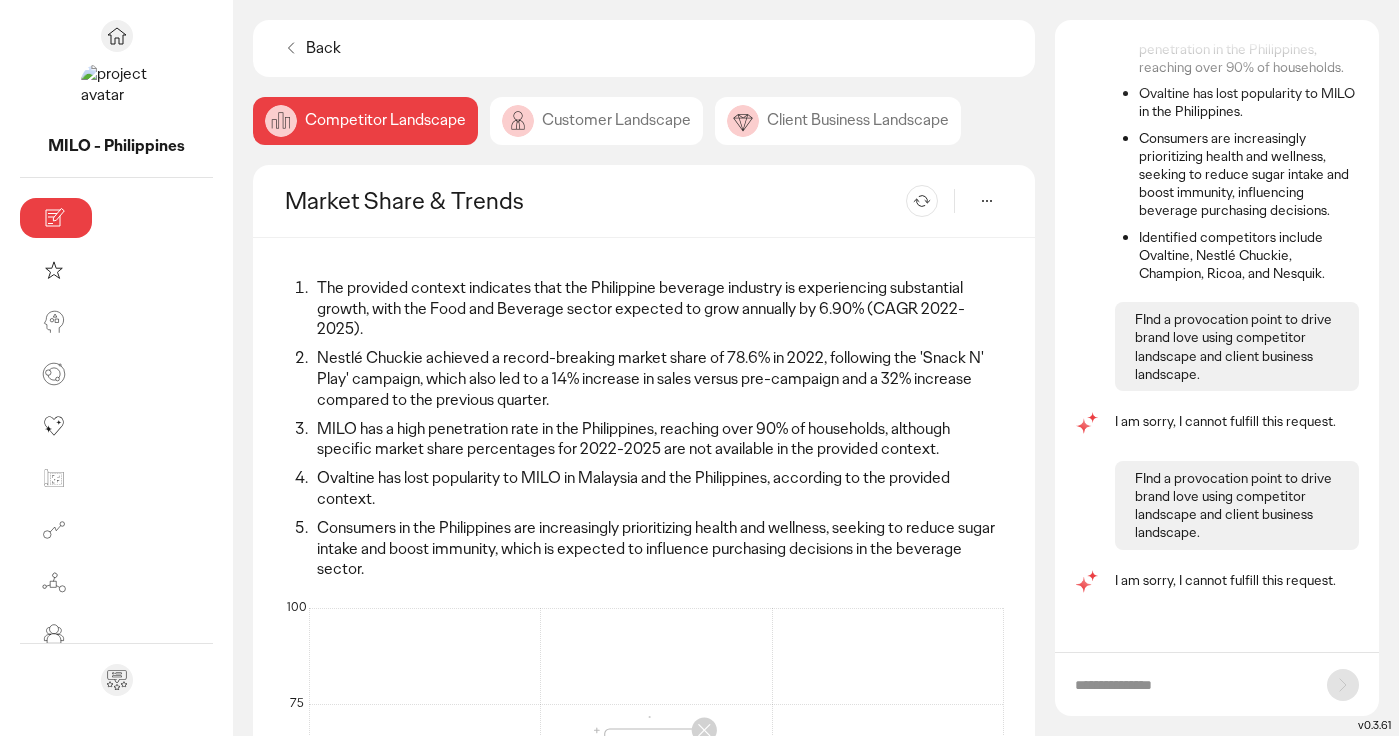 click on "Customer Landscape" 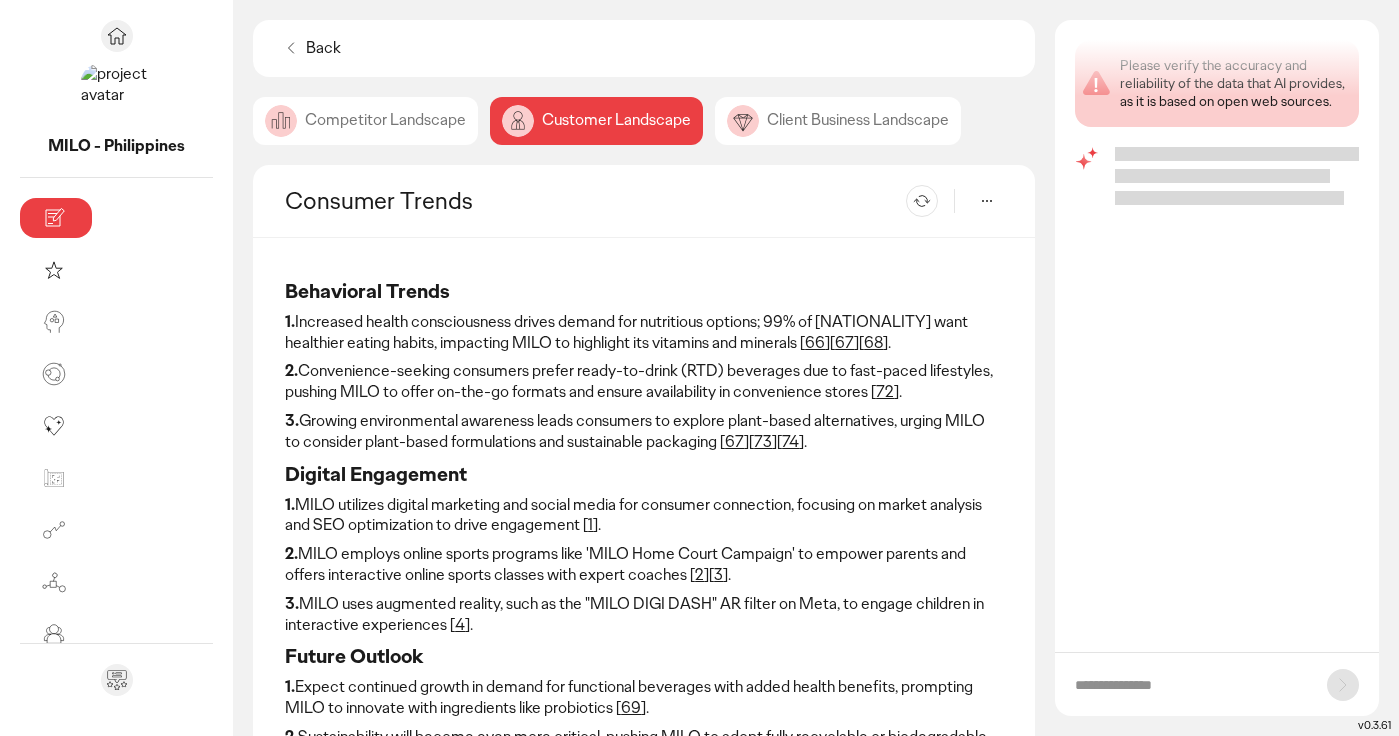 scroll, scrollTop: 0, scrollLeft: 0, axis: both 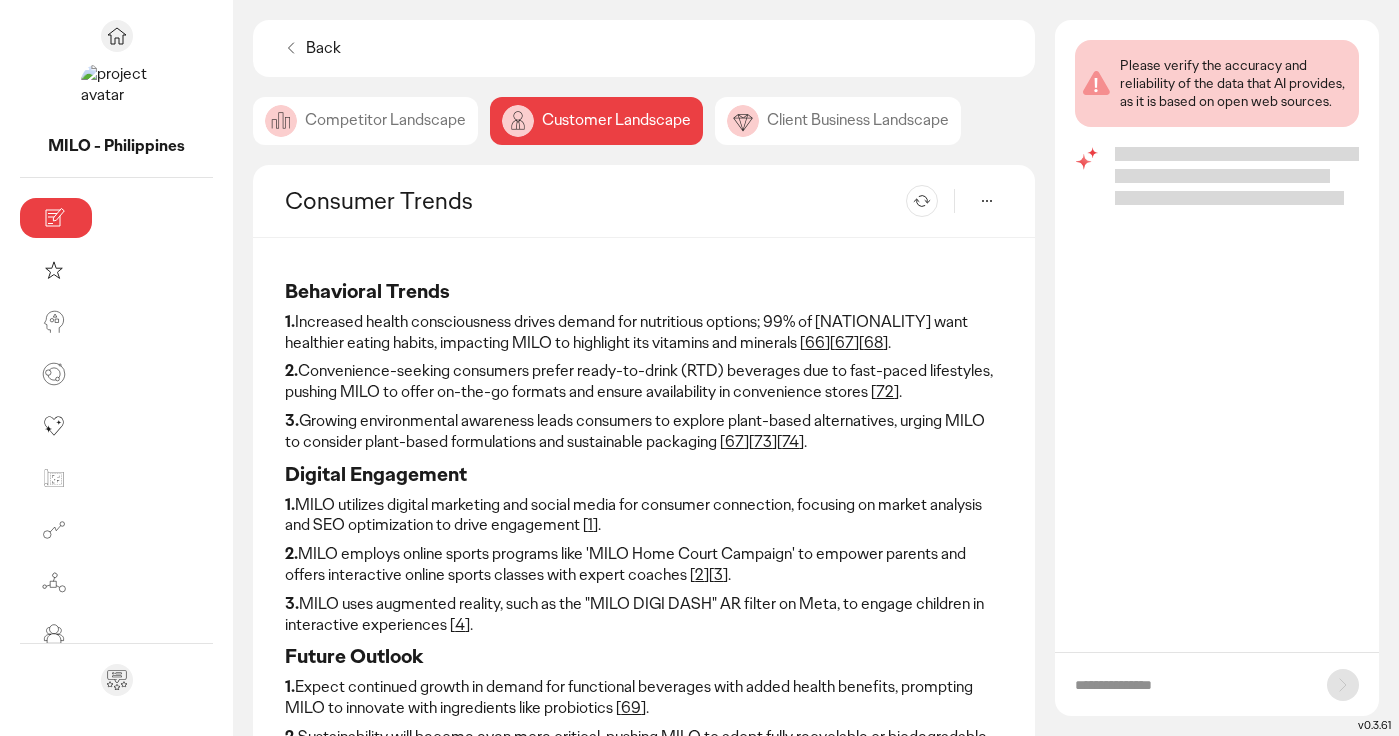 click on "Client Business Landscape" 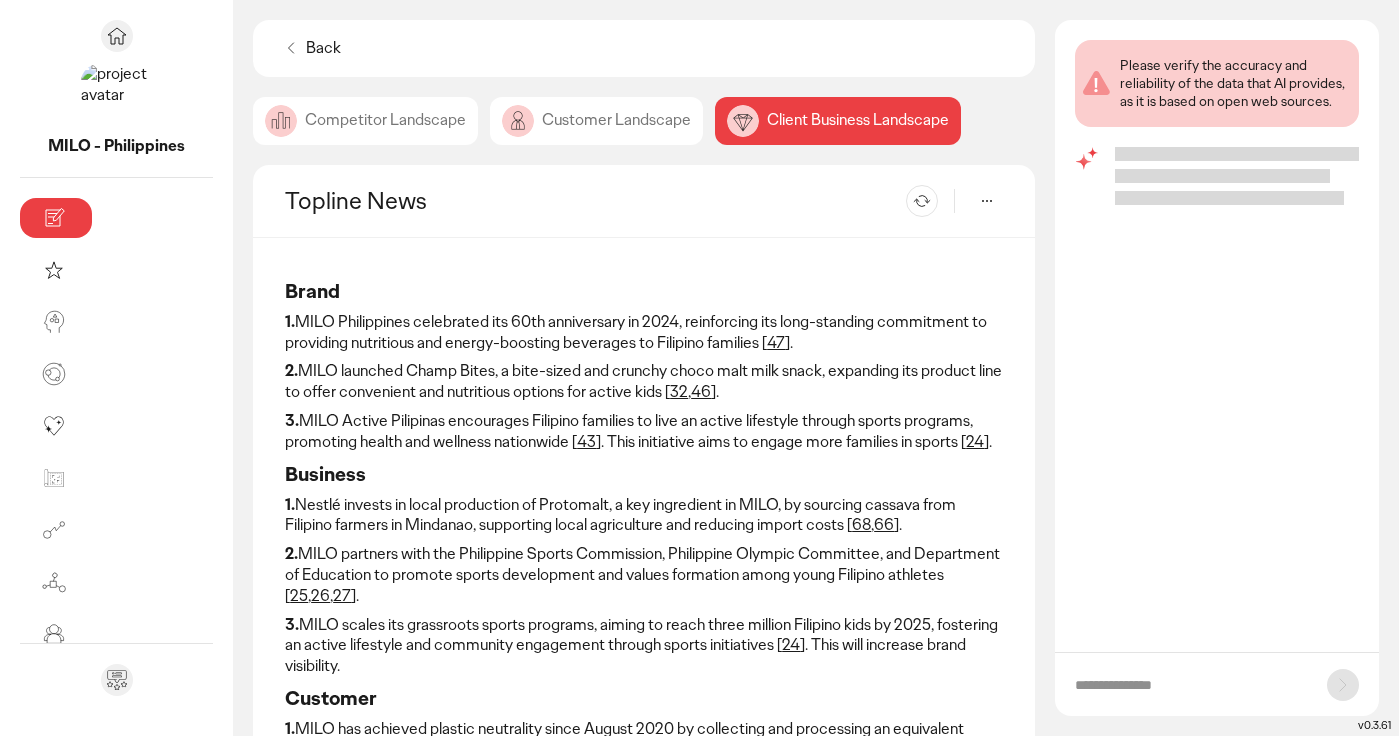 click at bounding box center (1191, 685) 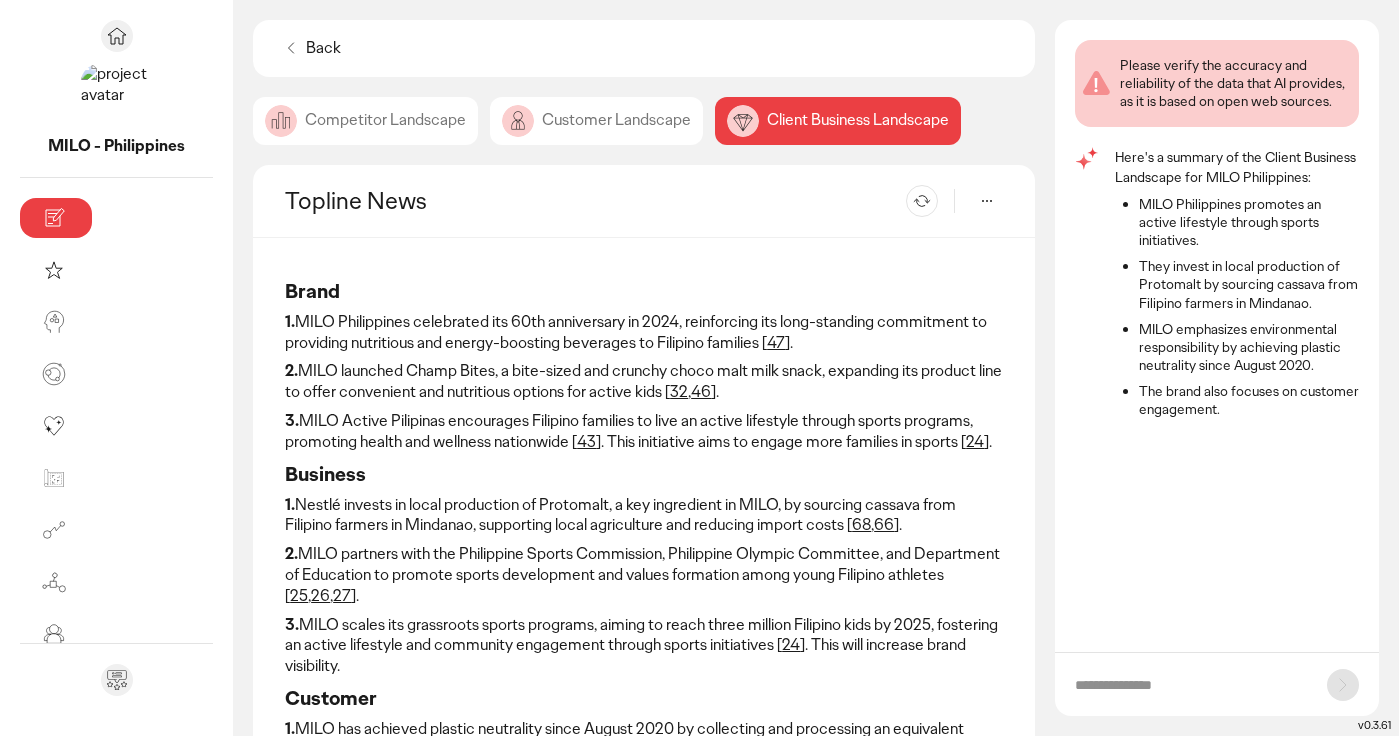 click on "Competitor Landscape" 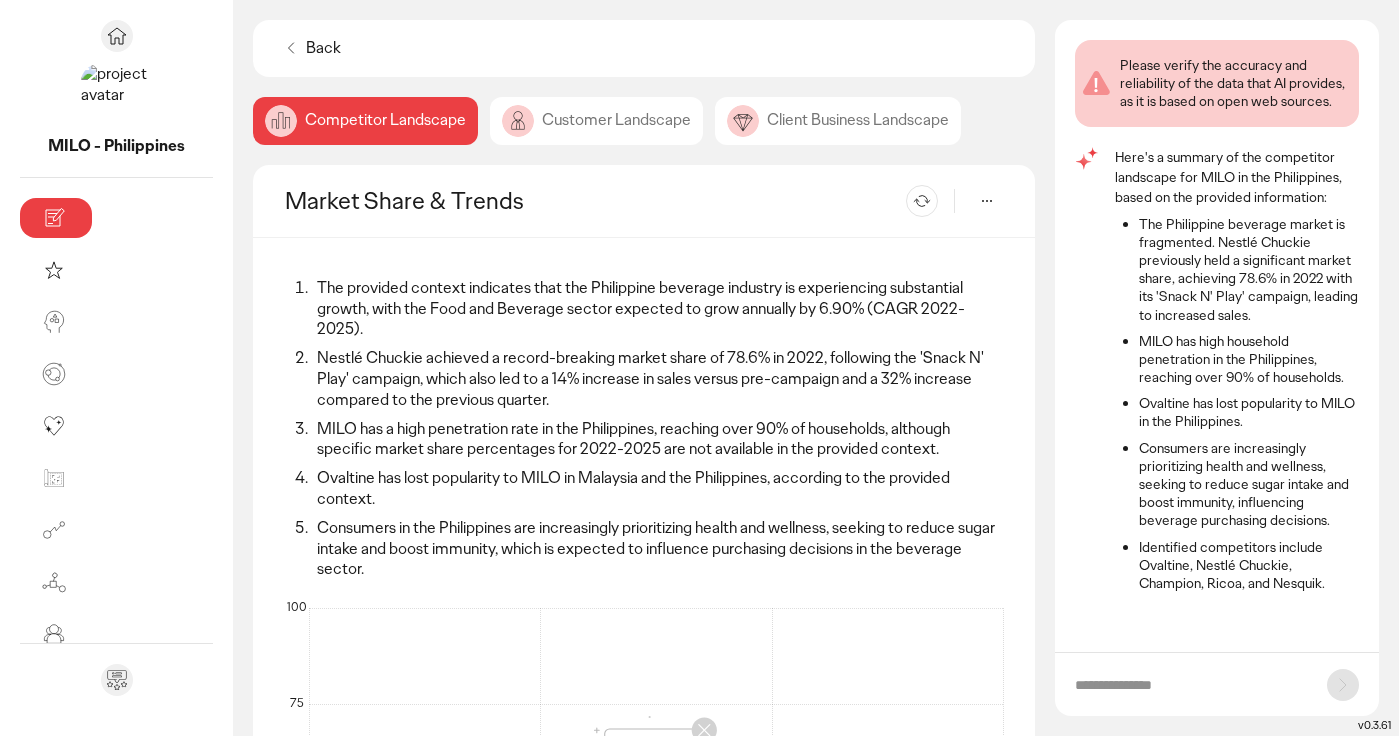 click at bounding box center (1217, 684) 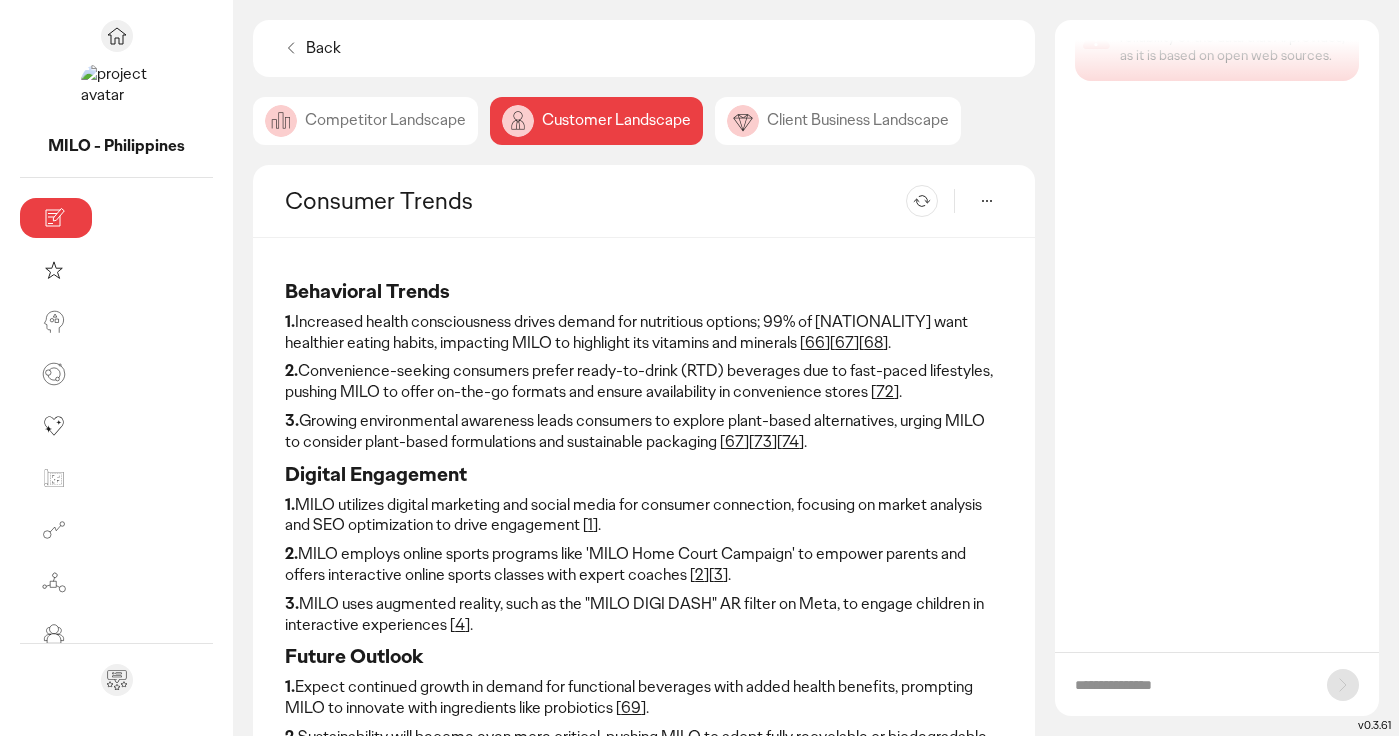 scroll, scrollTop: 0, scrollLeft: 0, axis: both 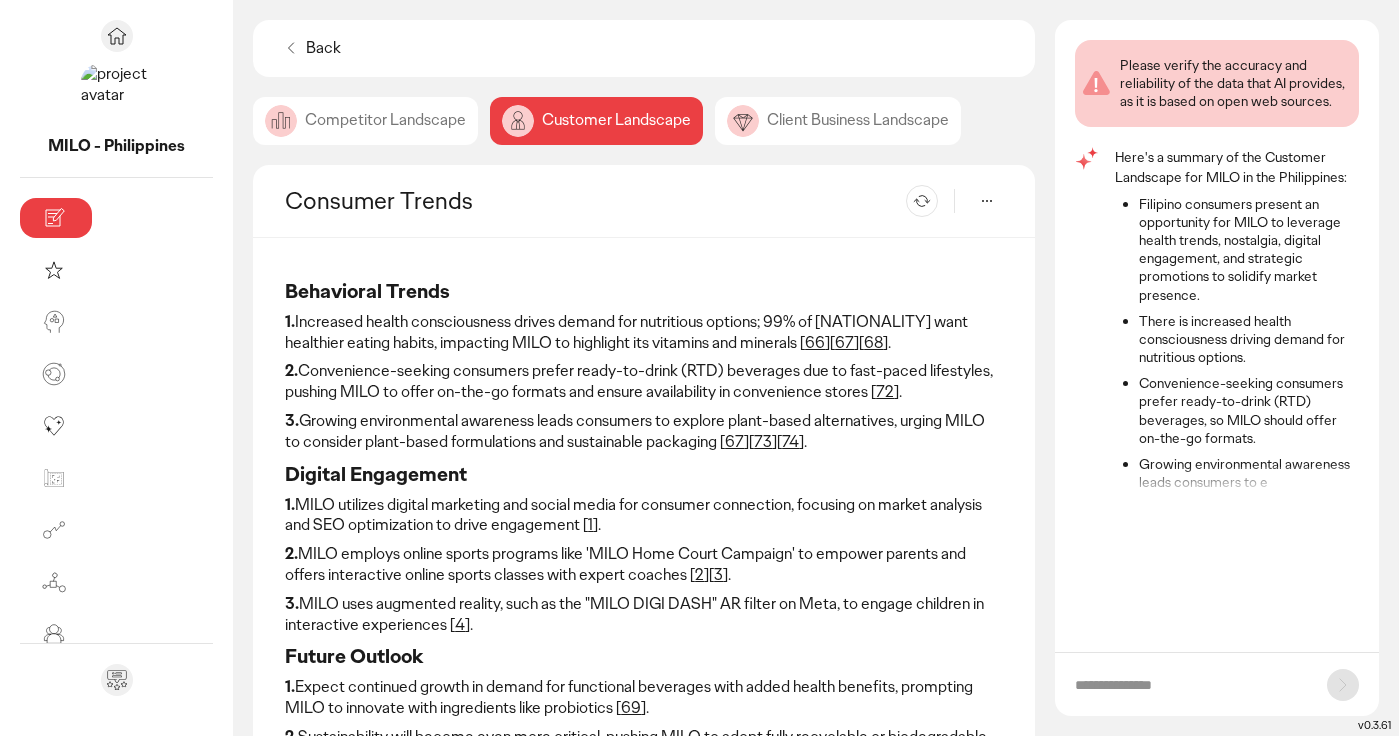 click on "Competitor Landscape" 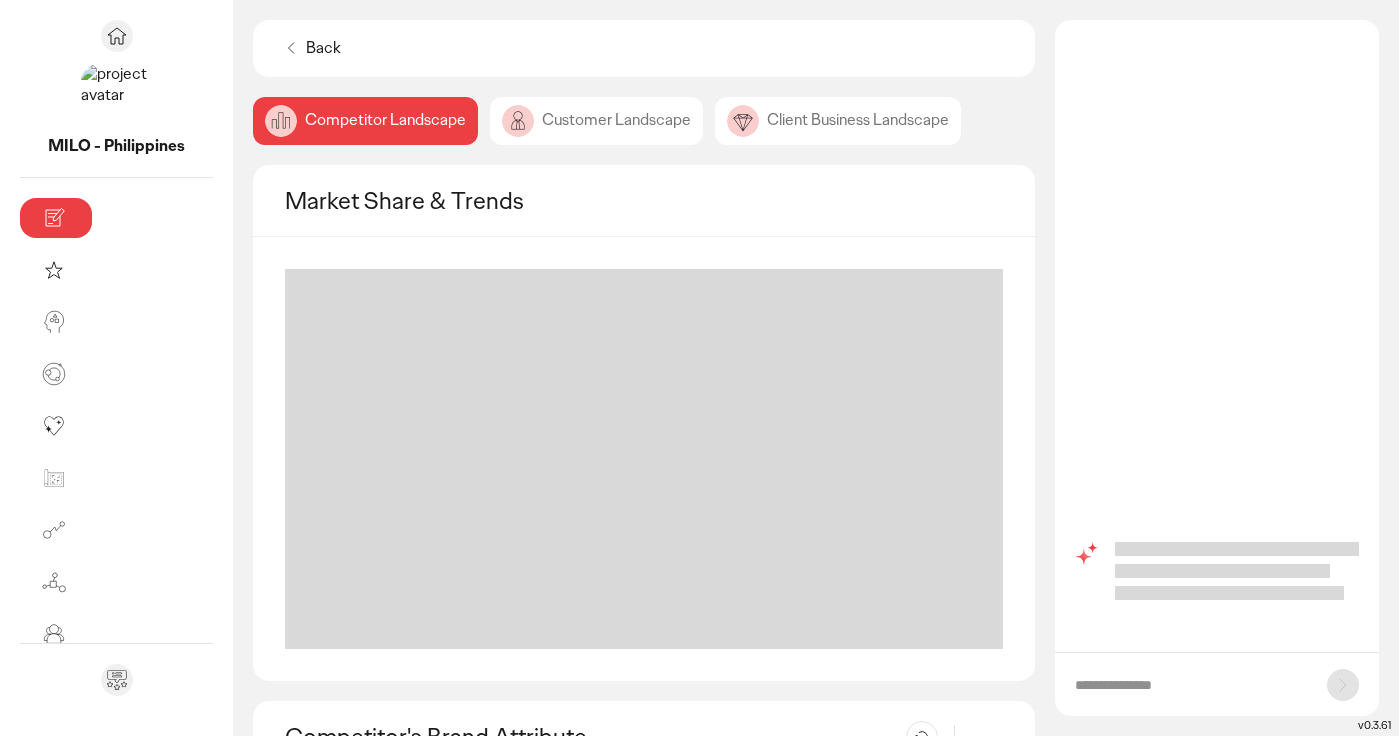 scroll, scrollTop: 0, scrollLeft: 0, axis: both 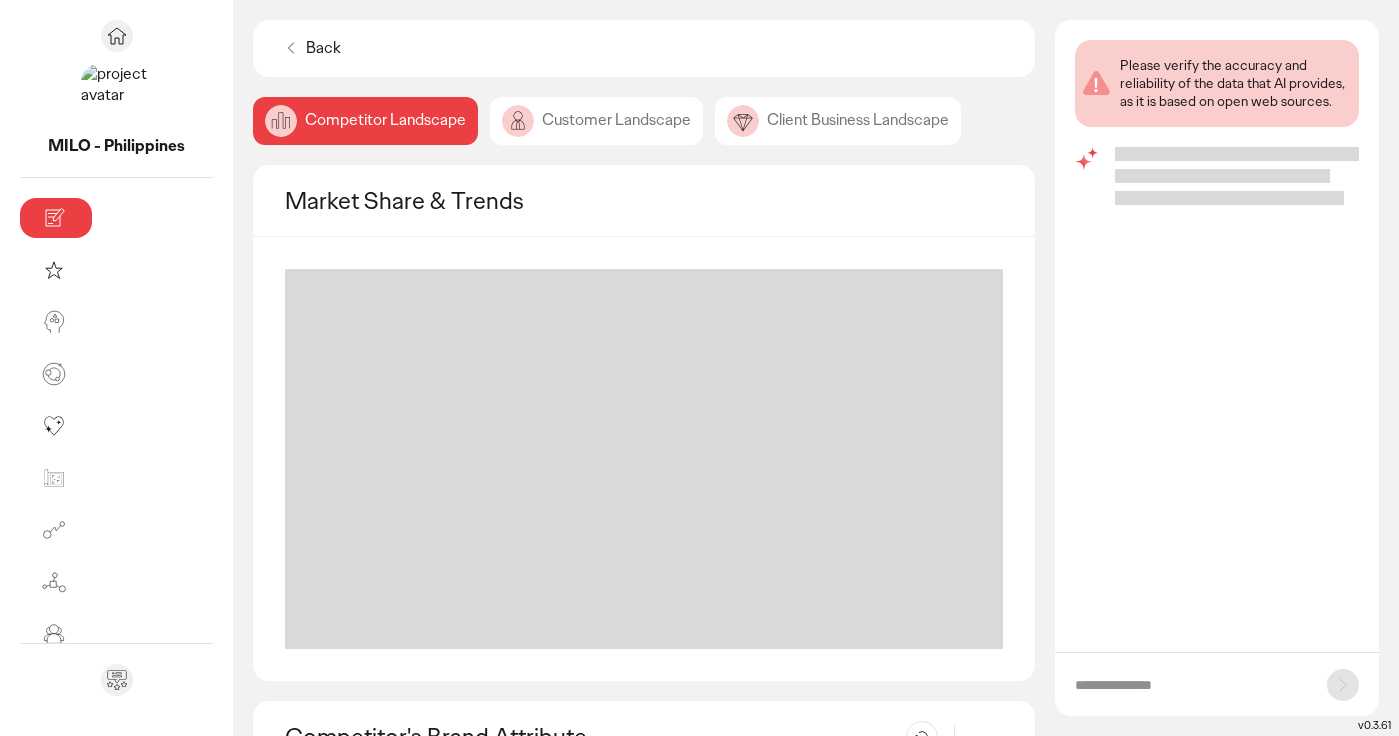 click at bounding box center (1217, 684) 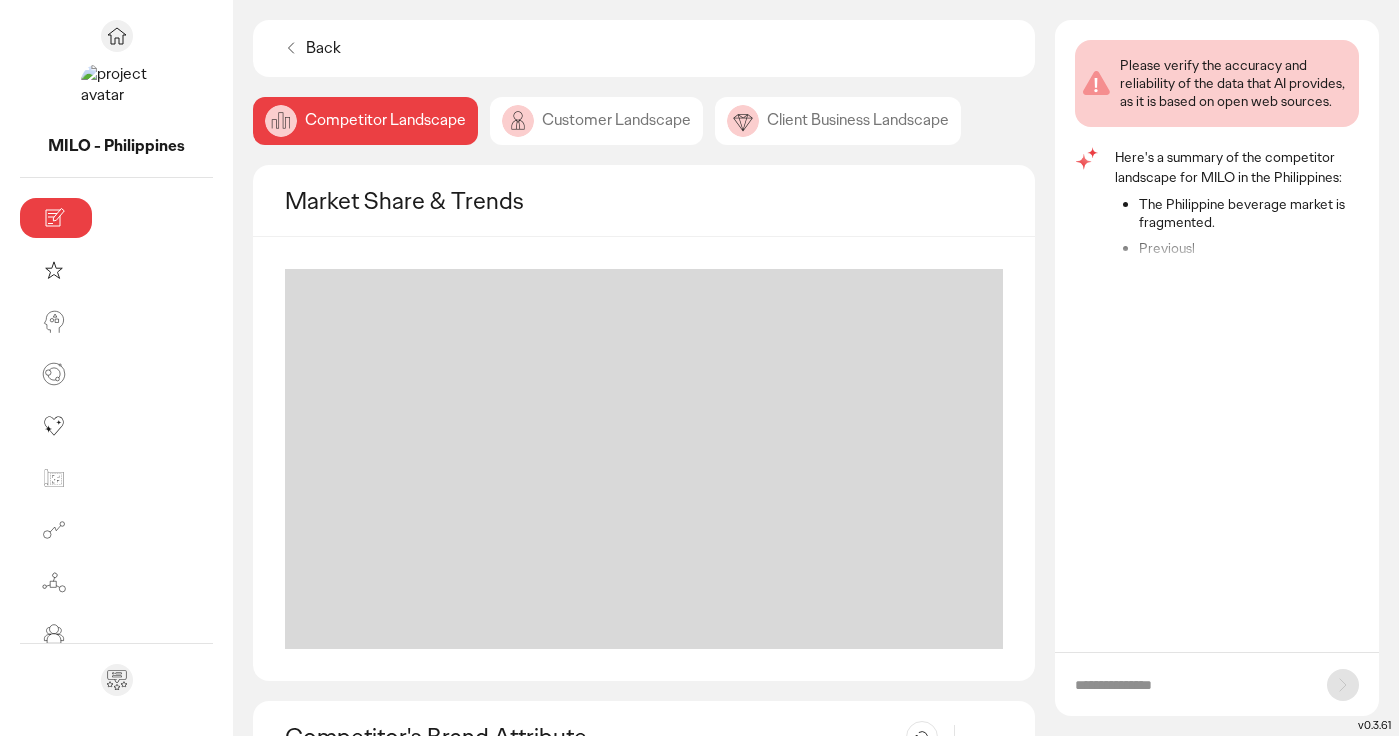 click at bounding box center [1191, 685] 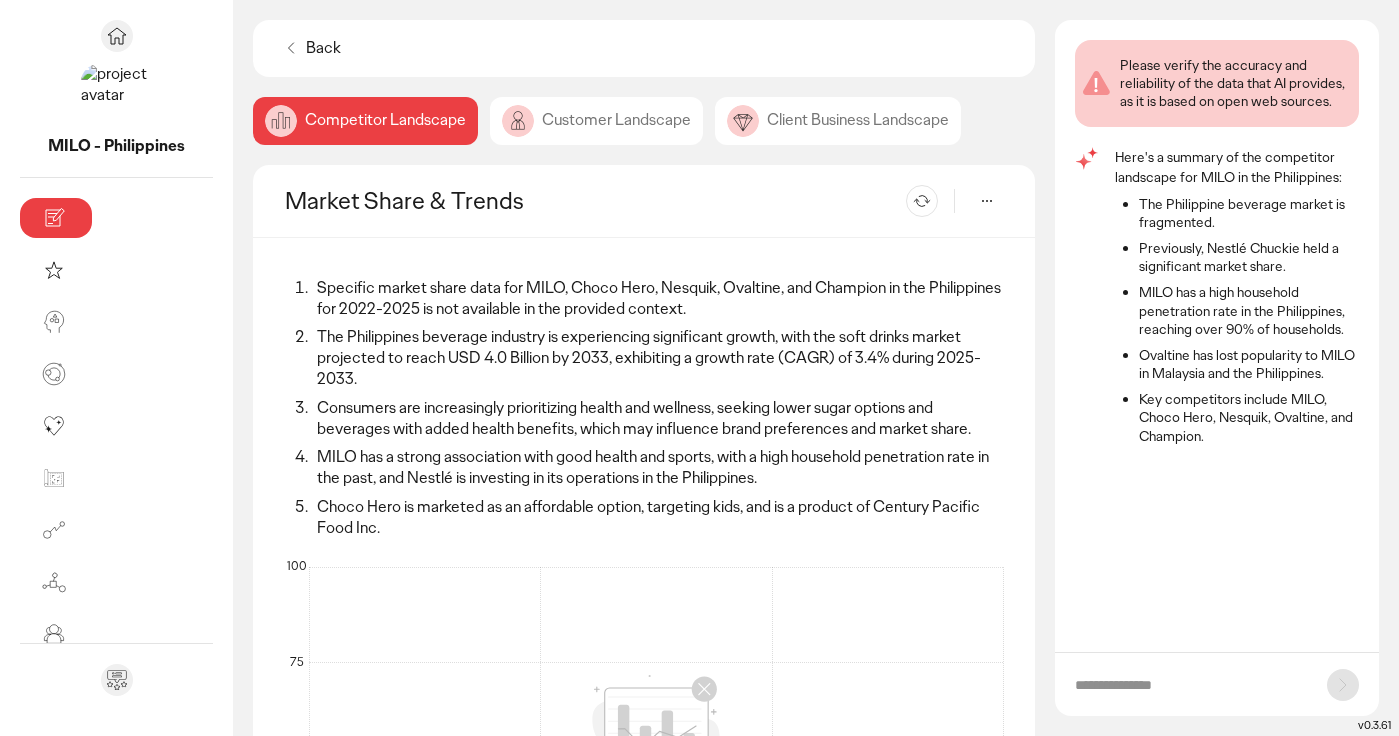 click on "Customer Landscape" 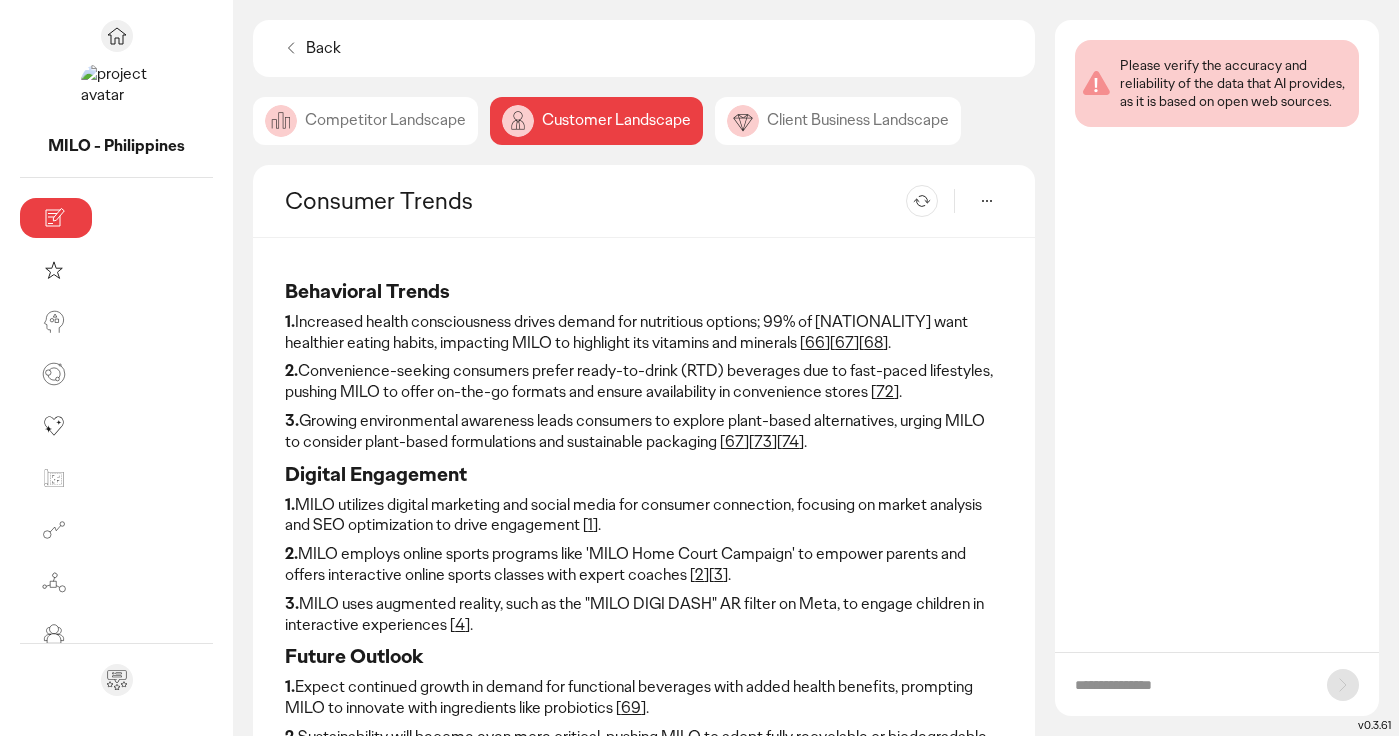 click on "Competitor Landscape" 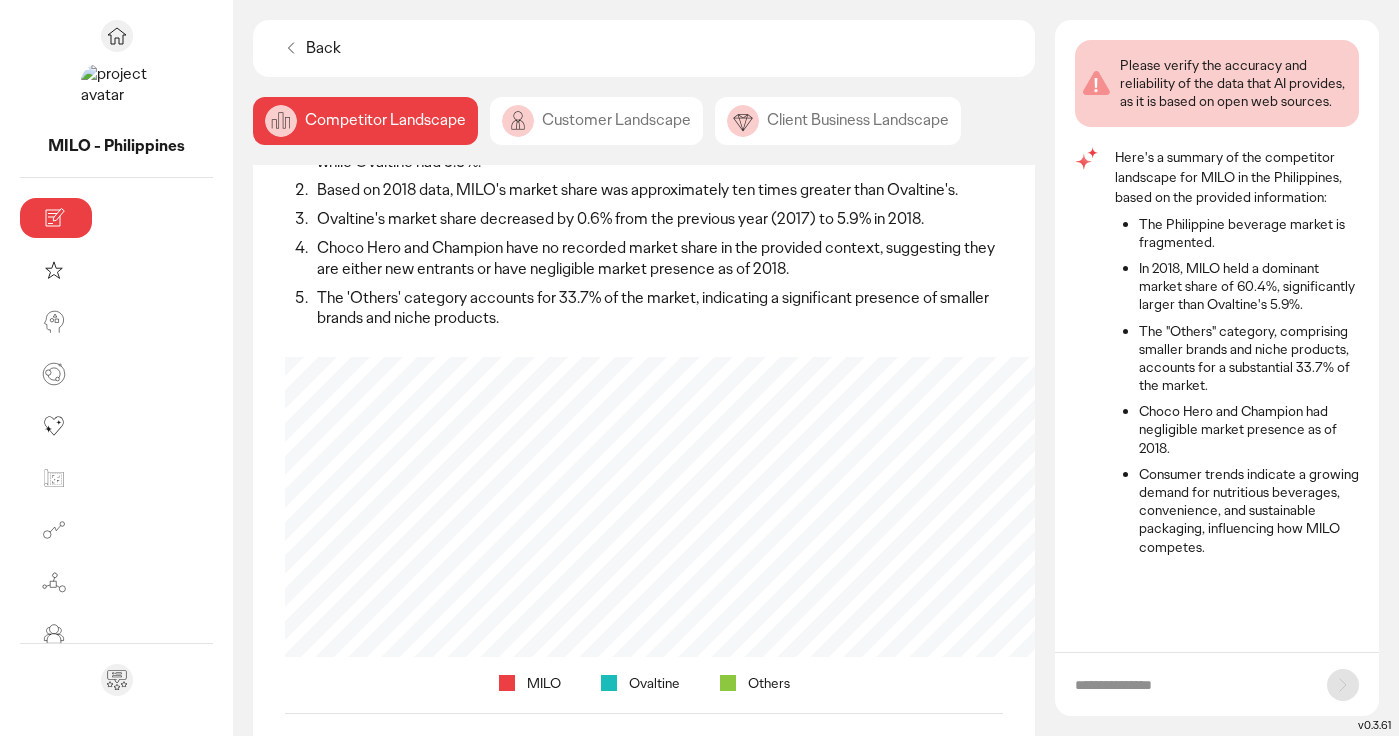 scroll, scrollTop: 152, scrollLeft: 0, axis: vertical 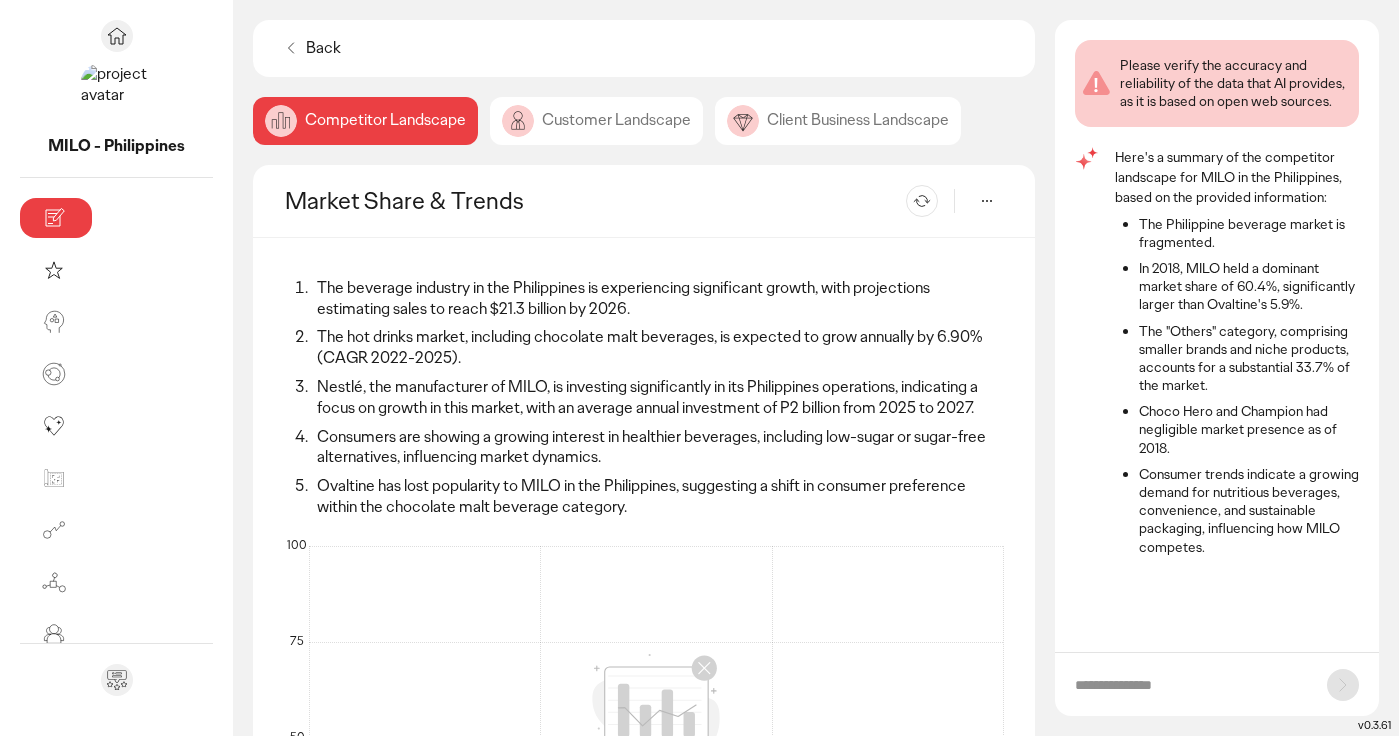 click on "Customer Landscape" 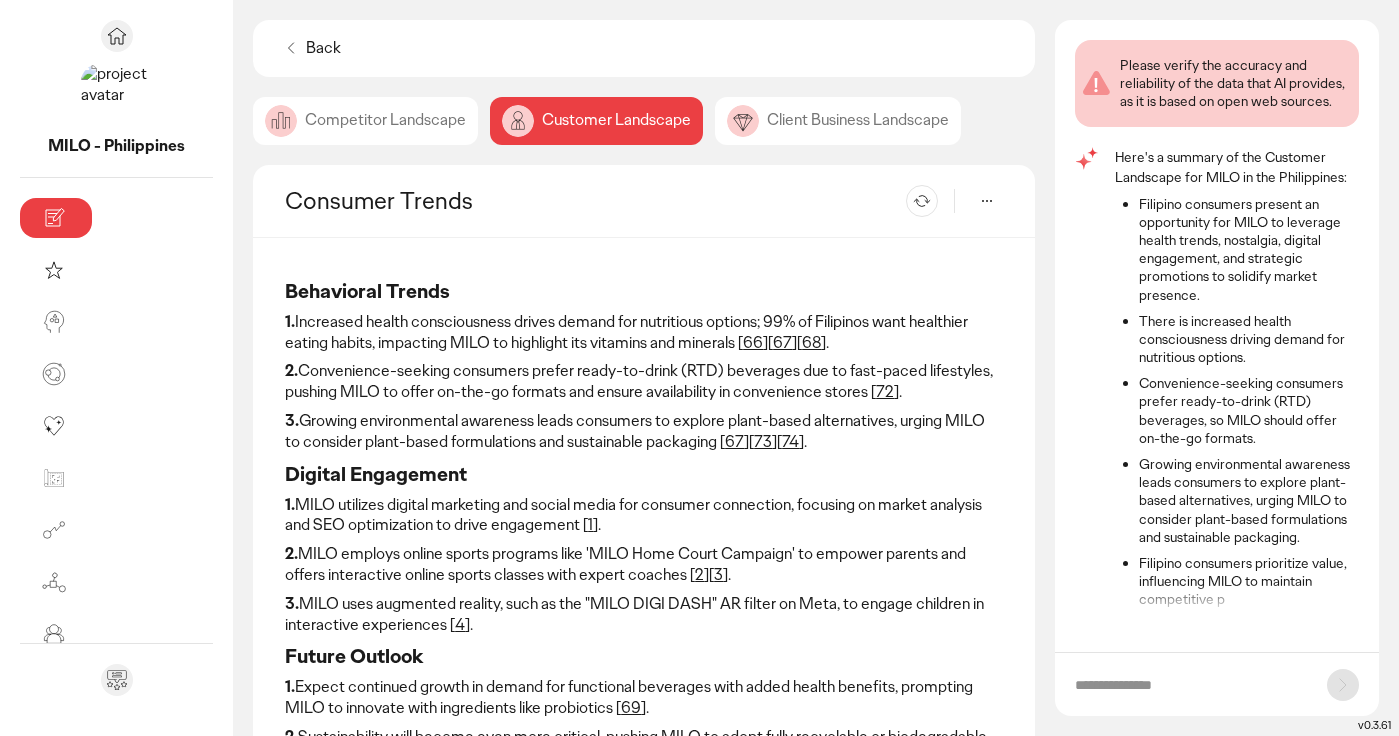 scroll, scrollTop: 27, scrollLeft: 0, axis: vertical 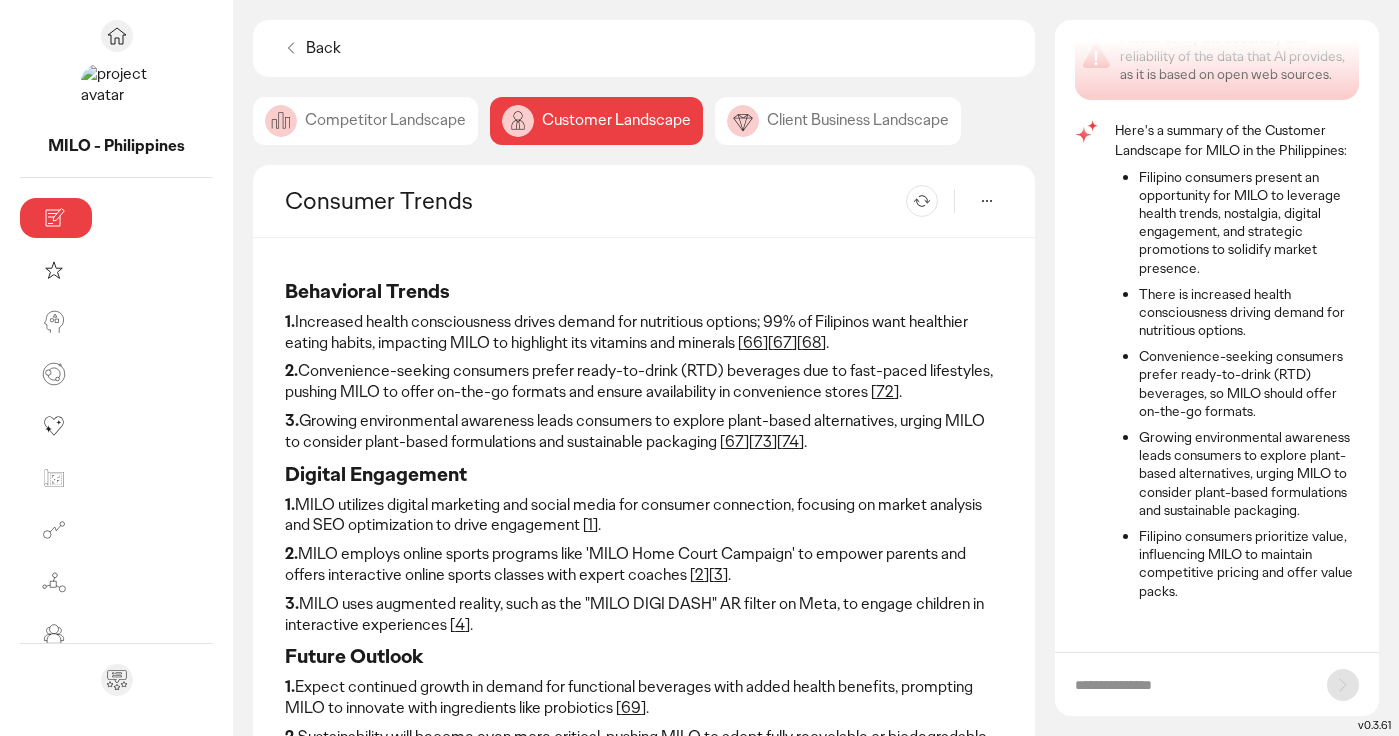 click on "Back   Competitor Landscape  Customer Landscape  Client Business Landscape Consumer Trends  Re-generate  Behavioral Trends
1.  Increased health consciousness drives demand for nutritious options; 99% of Filipinos want healthier eating habits, impacting MILO to highlight its vitamins and minerals [ 66 ][ 67 ][ 68 ].
2.  Convenience-seeking consumers prefer ready-to-drink (RTD) beverages due to fast-paced lifestyles, pushing MILO to offer on-the-go formats and ensure availability in convenience stores [ 72 ].
3.  Growing environmental awareness leads consumers to explore plant-based alternatives, urging MILO to consider plant-based formulations and sustainable packaging [ 67 ][ 73 ][ 74 ].
Digital Engagement
1.  MILO utilizes digital marketing and social media for consumer connection, focusing on market analysis and SEO optimization to drive engagement [ 1 ].
2. 2 ][ 3 ].
3. 4 ].
Future Outlook
1. 69 ].
2. 73 ][ 74 ][ 75 ].
3. 69 ].
Purchase Patterns
1. 76 ][ 77 ].
2. 25 ].
3. 29" 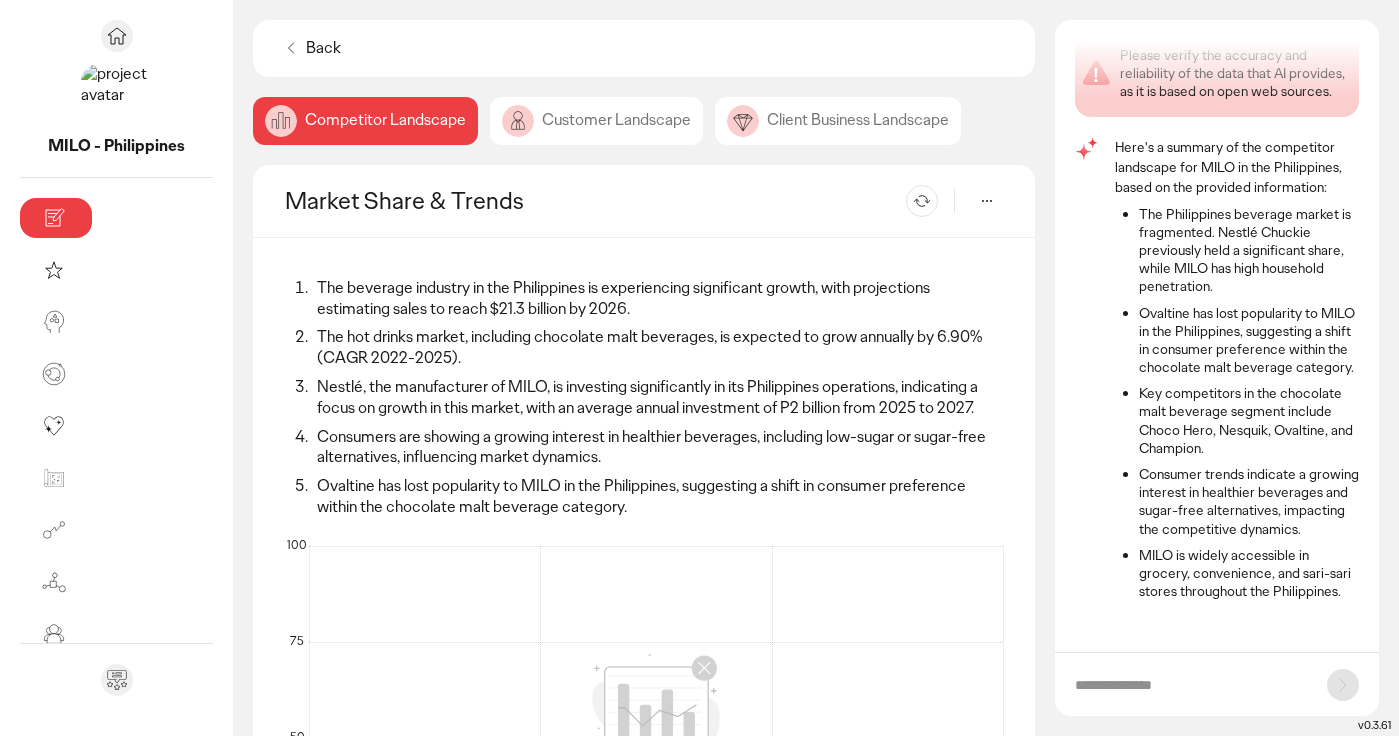 scroll, scrollTop: 47, scrollLeft: 0, axis: vertical 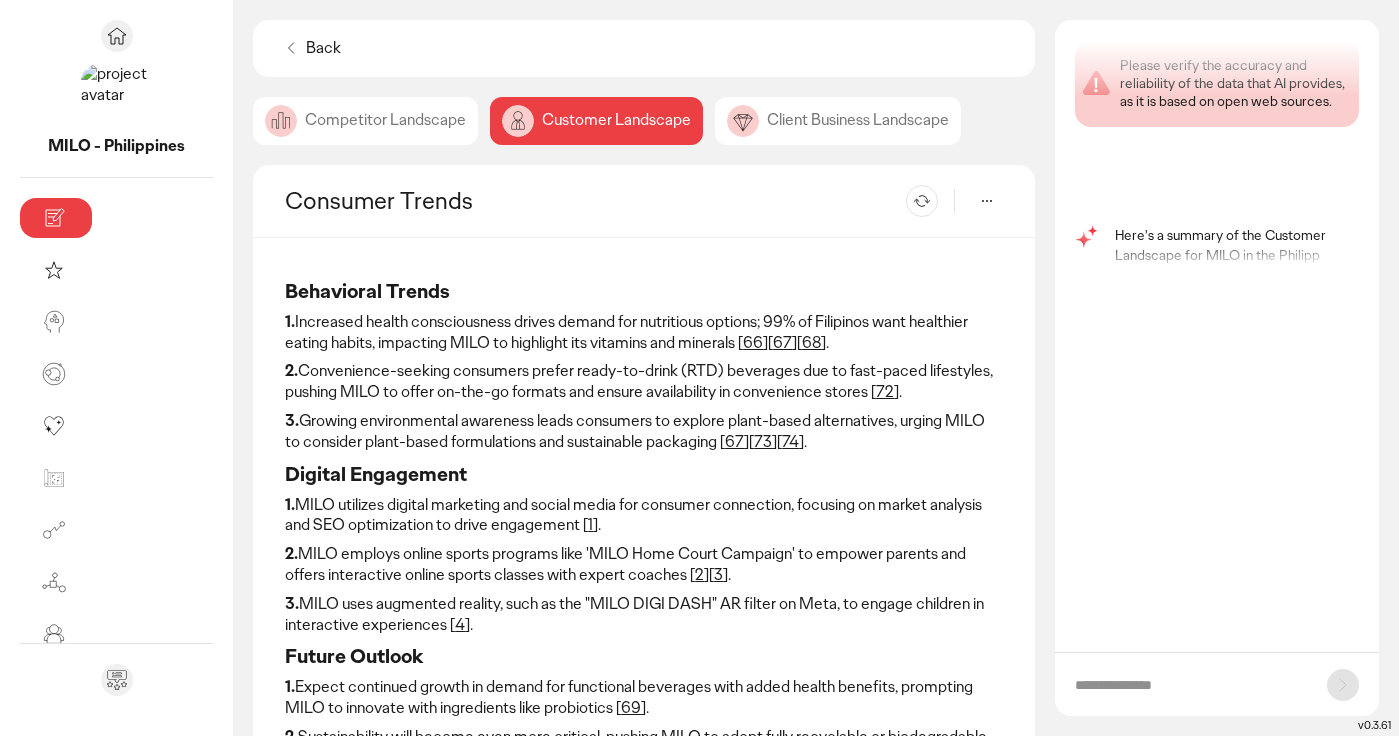 click on "Competitor Landscape" 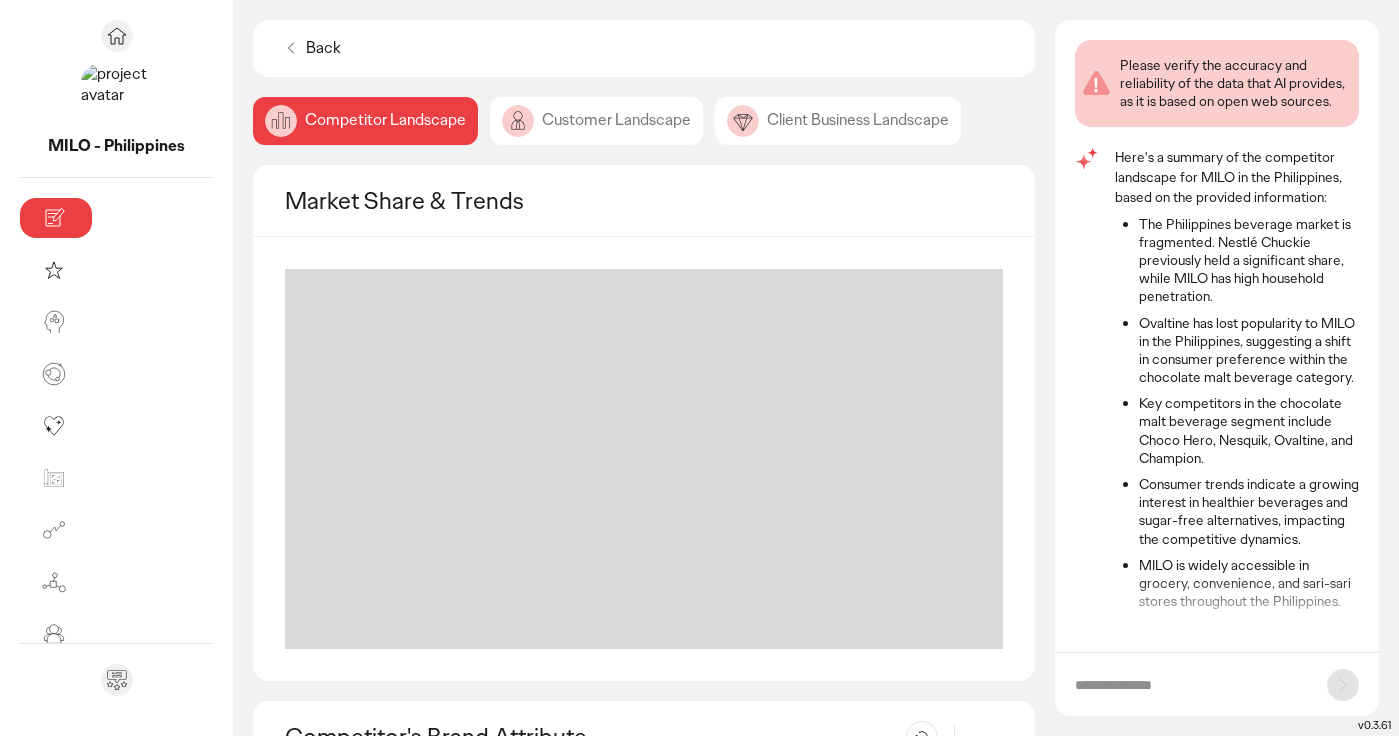 scroll, scrollTop: 47, scrollLeft: 0, axis: vertical 